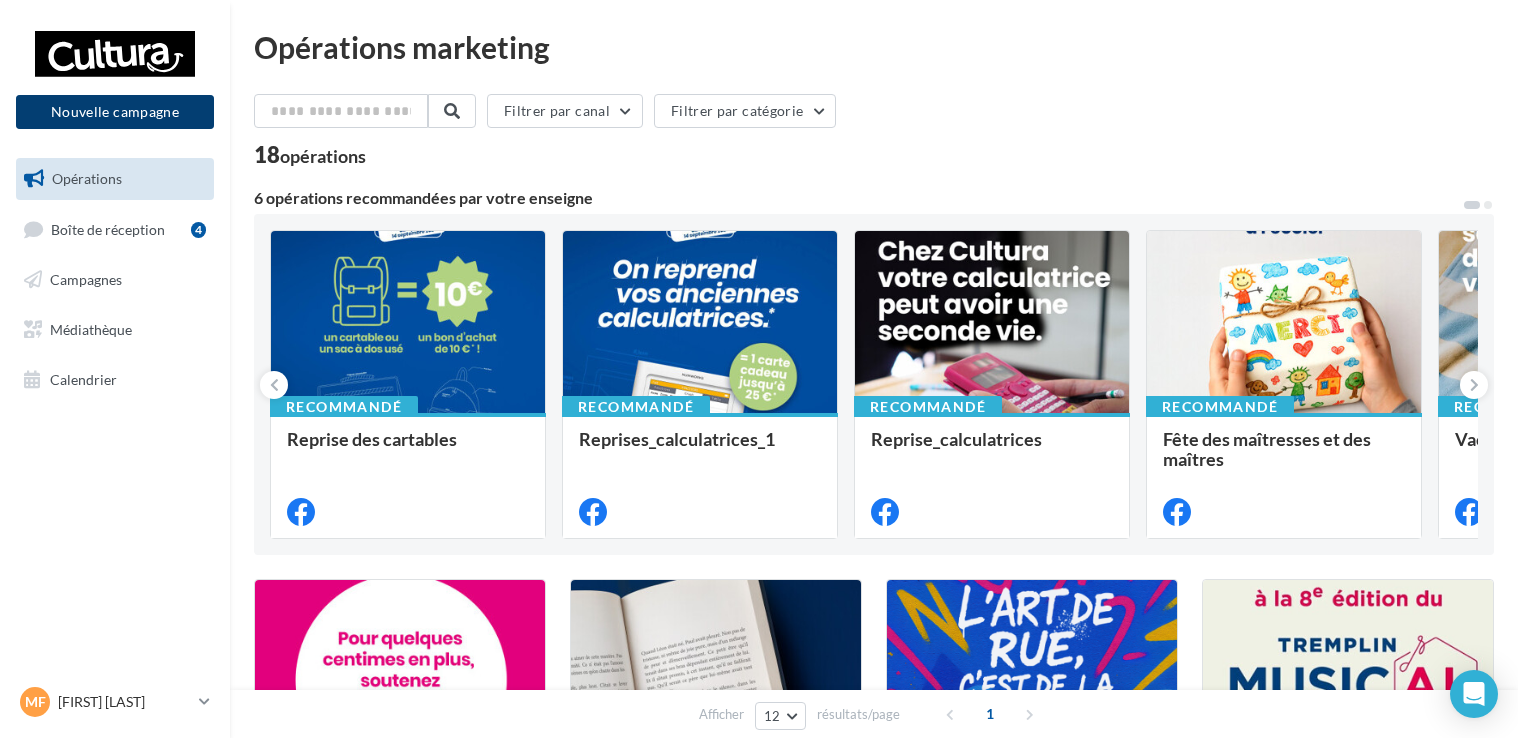 scroll, scrollTop: 0, scrollLeft: 0, axis: both 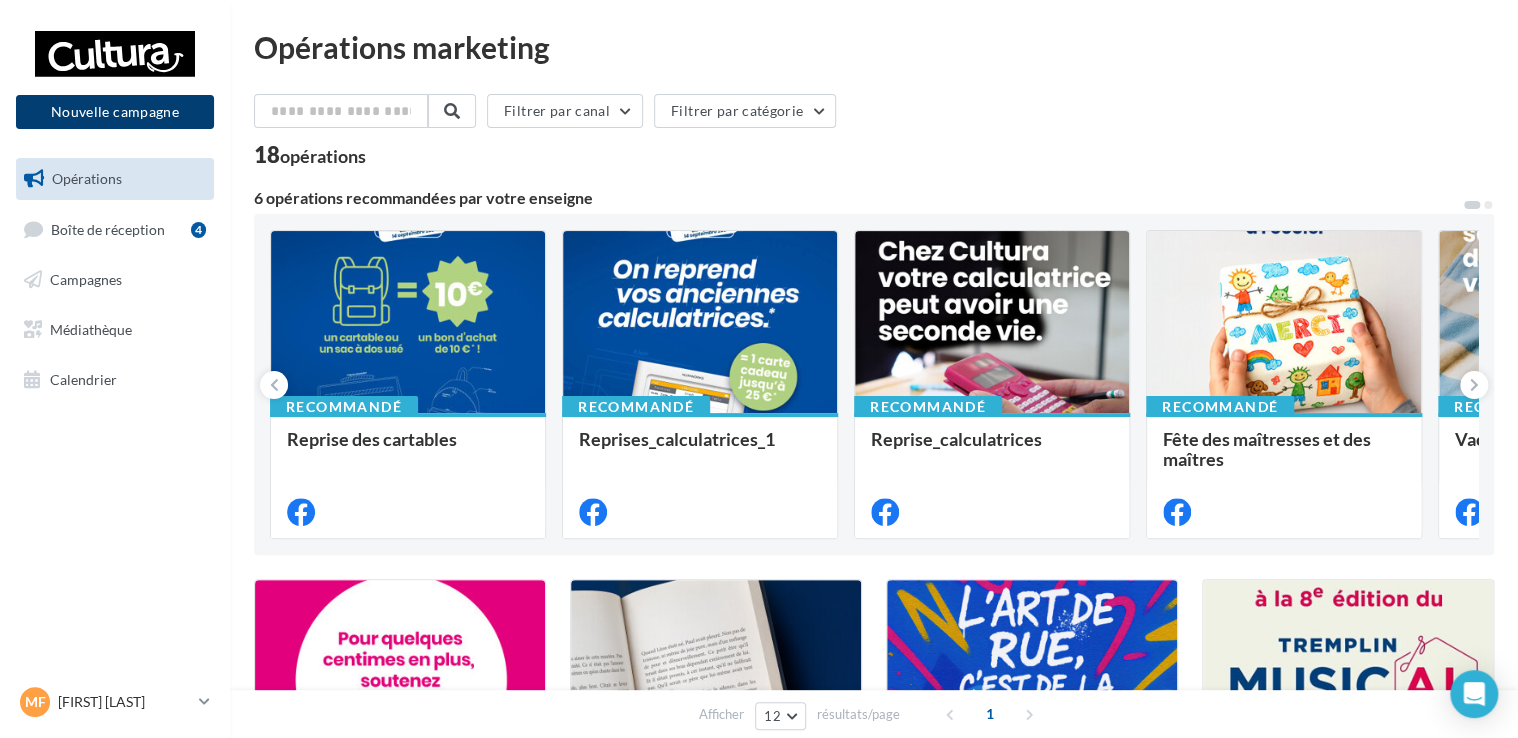click on "Nouvelle campagne" at bounding box center (115, 112) 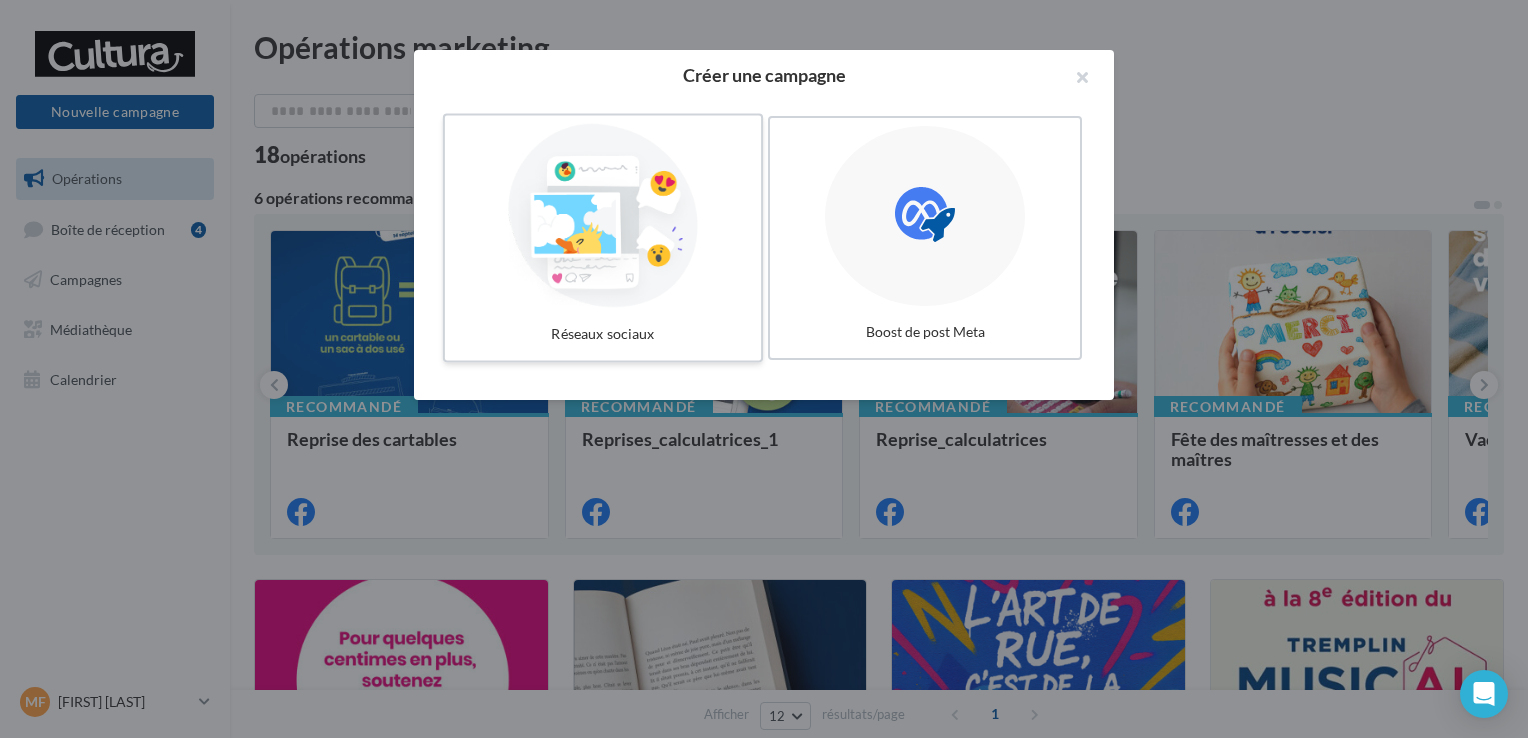 click at bounding box center [603, 216] 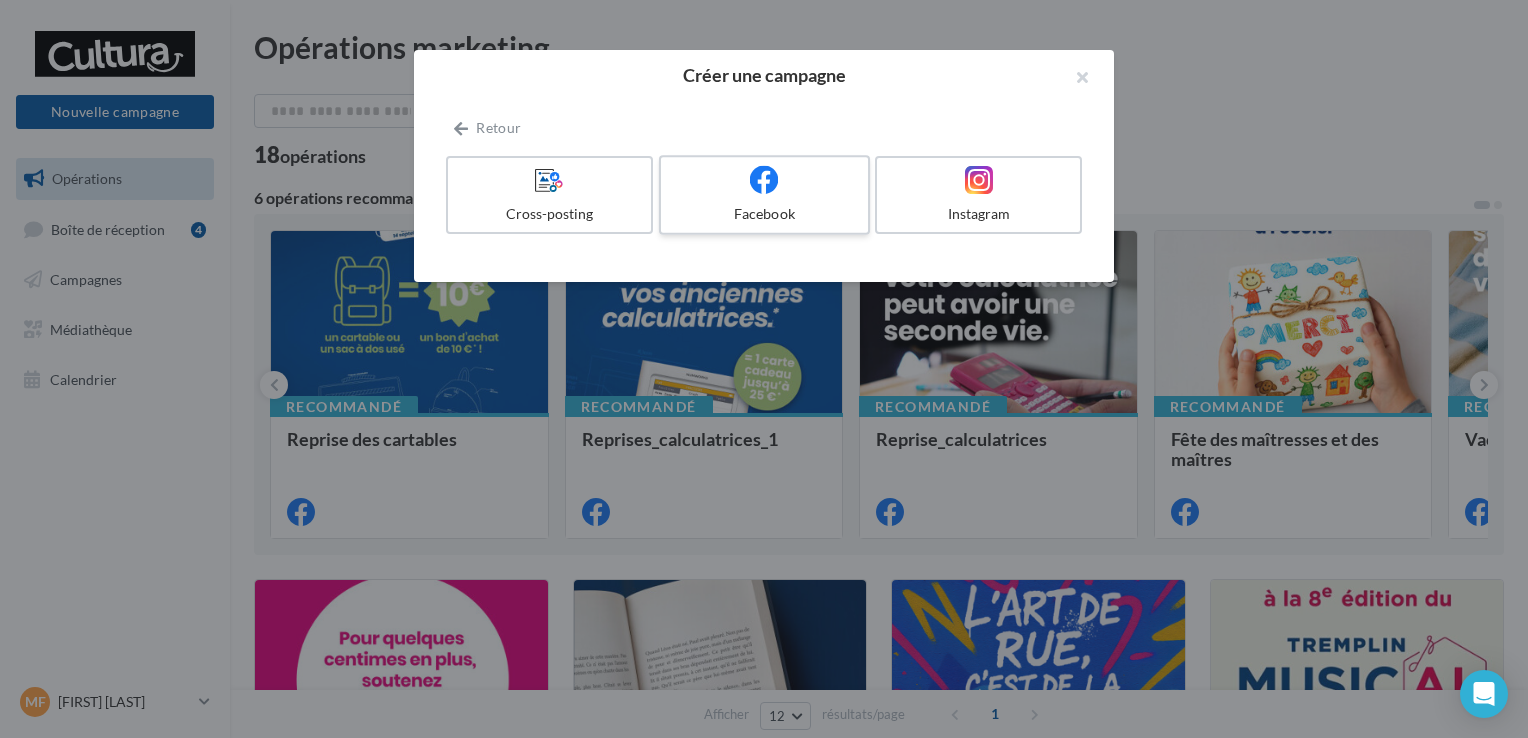 click on "Facebook" at bounding box center [764, 214] 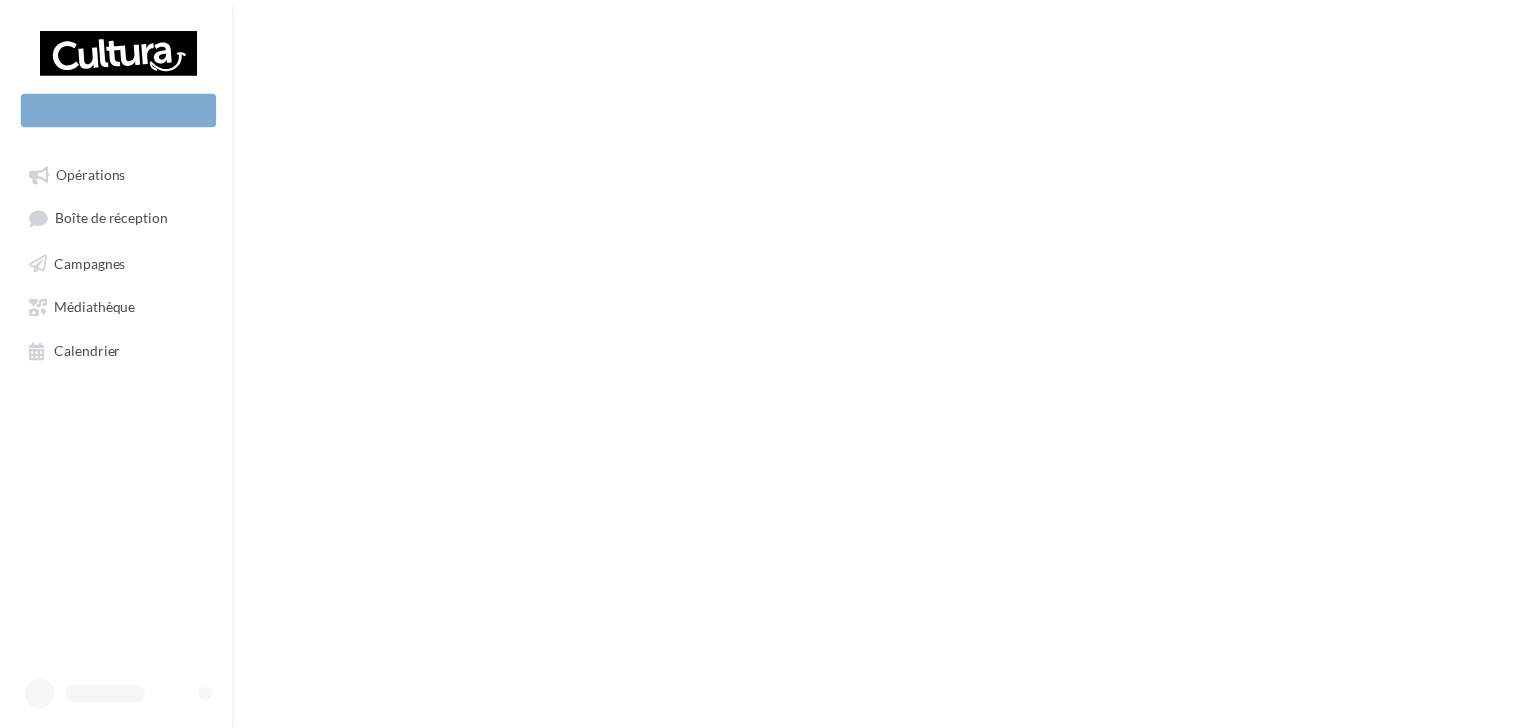 scroll, scrollTop: 0, scrollLeft: 0, axis: both 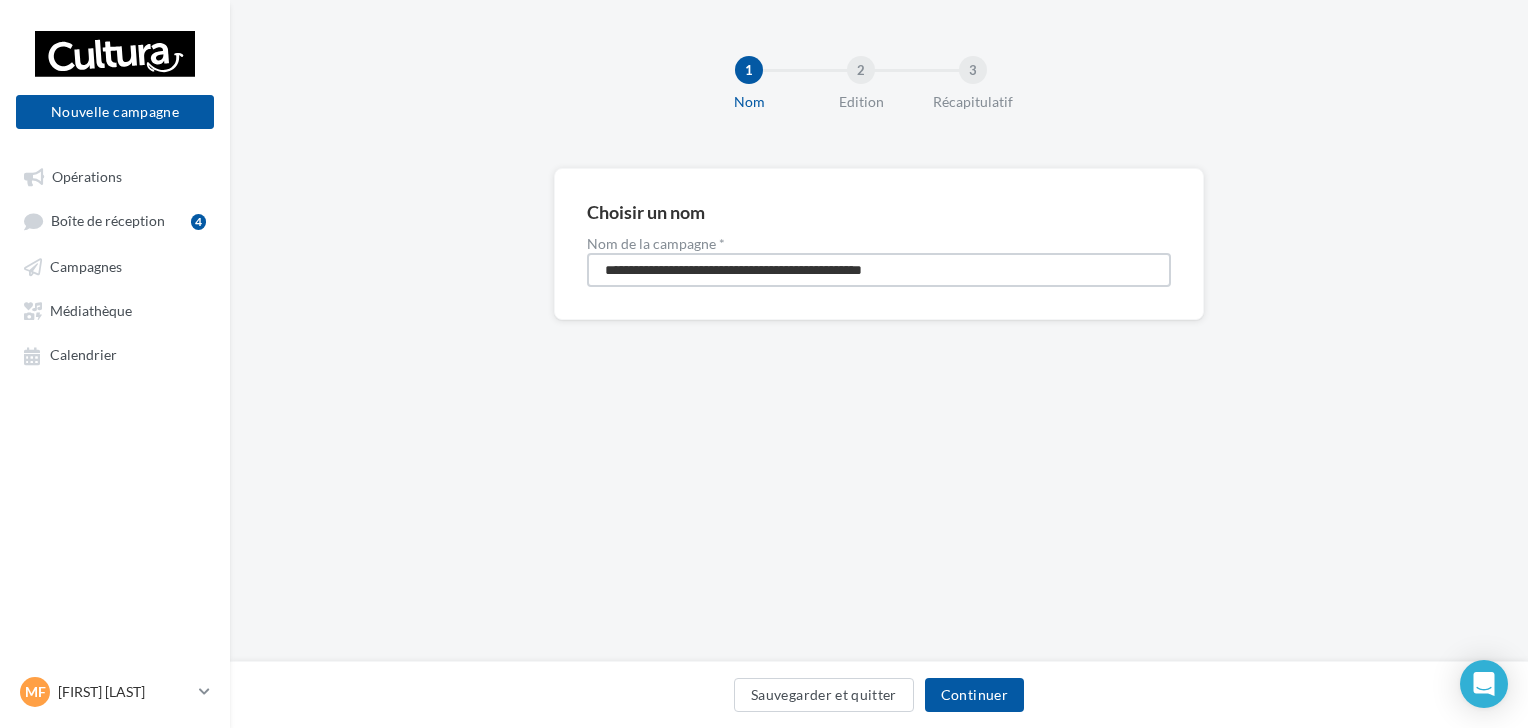 drag, startPoint x: 982, startPoint y: 266, endPoint x: 403, endPoint y: 236, distance: 579.7767 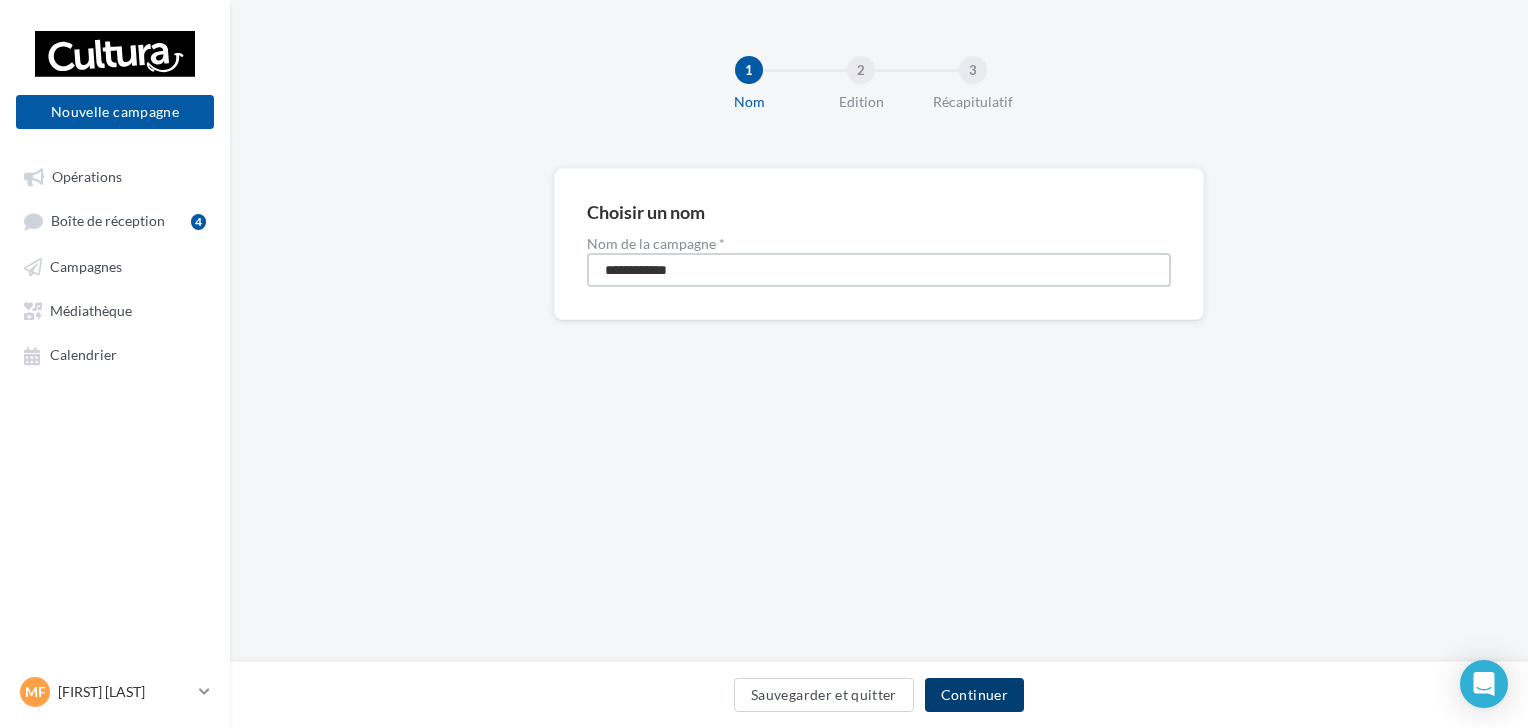 type on "**********" 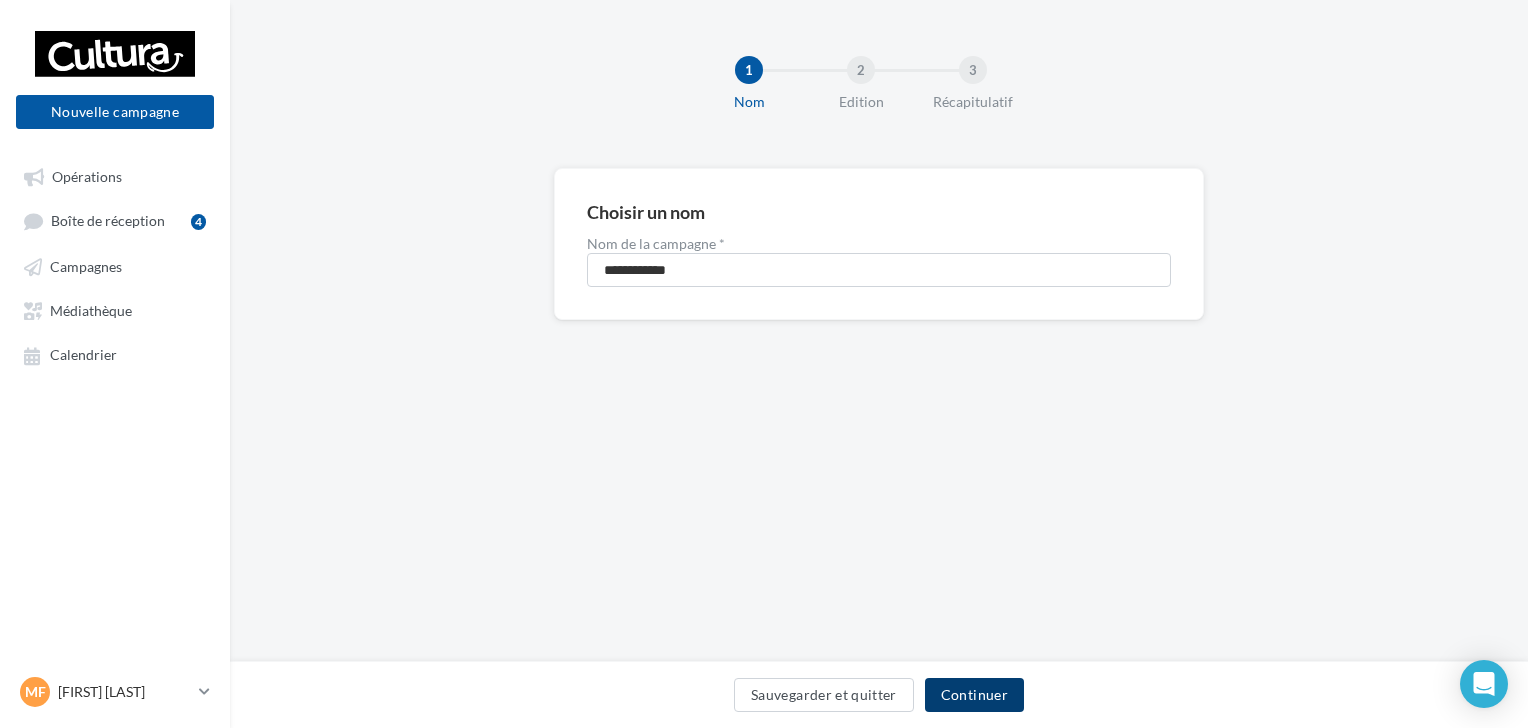 click on "Continuer" at bounding box center (974, 695) 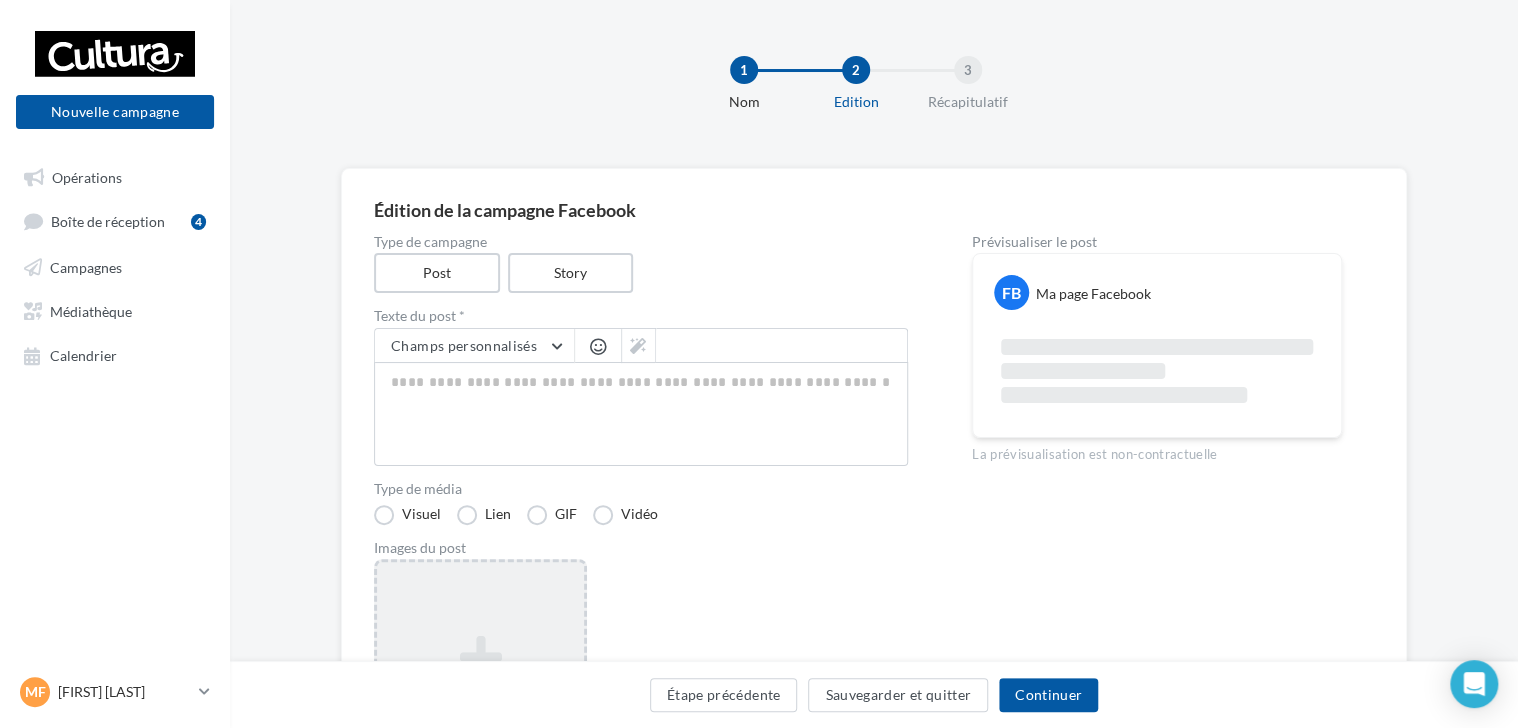 click on "Ajouter une image     Format: png, jpg" at bounding box center [480, 689] 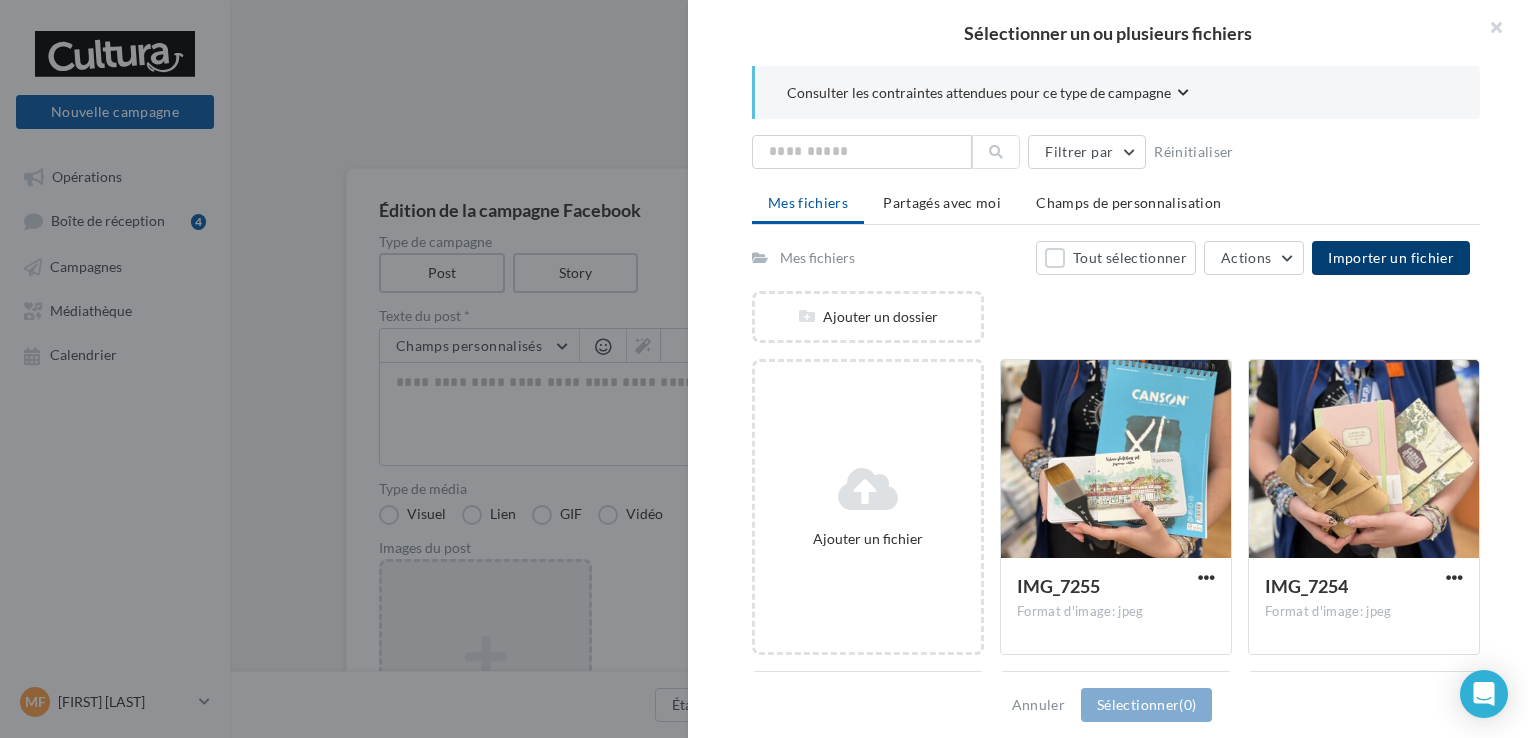 click on "Importer un fichier" at bounding box center [1391, 258] 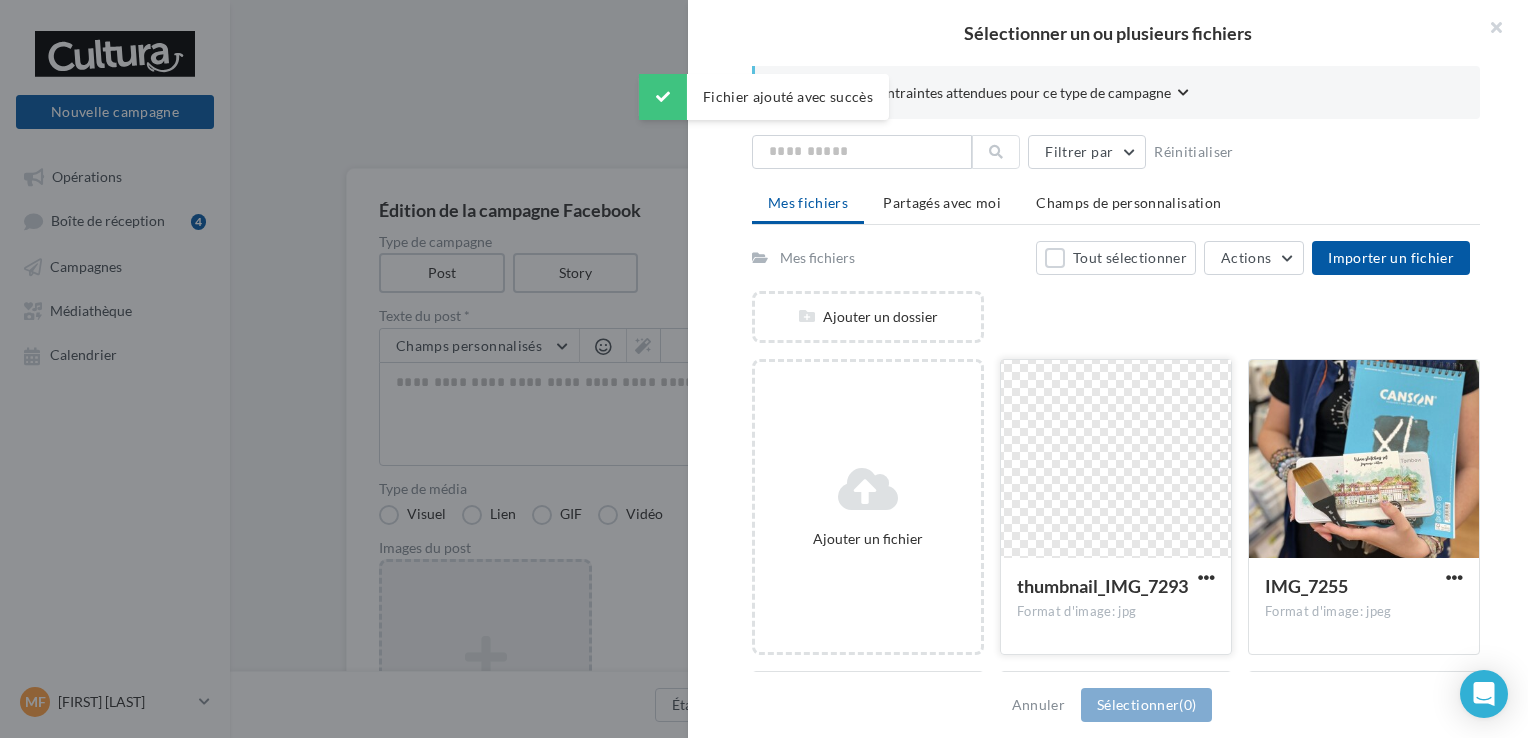 click at bounding box center (1116, 460) 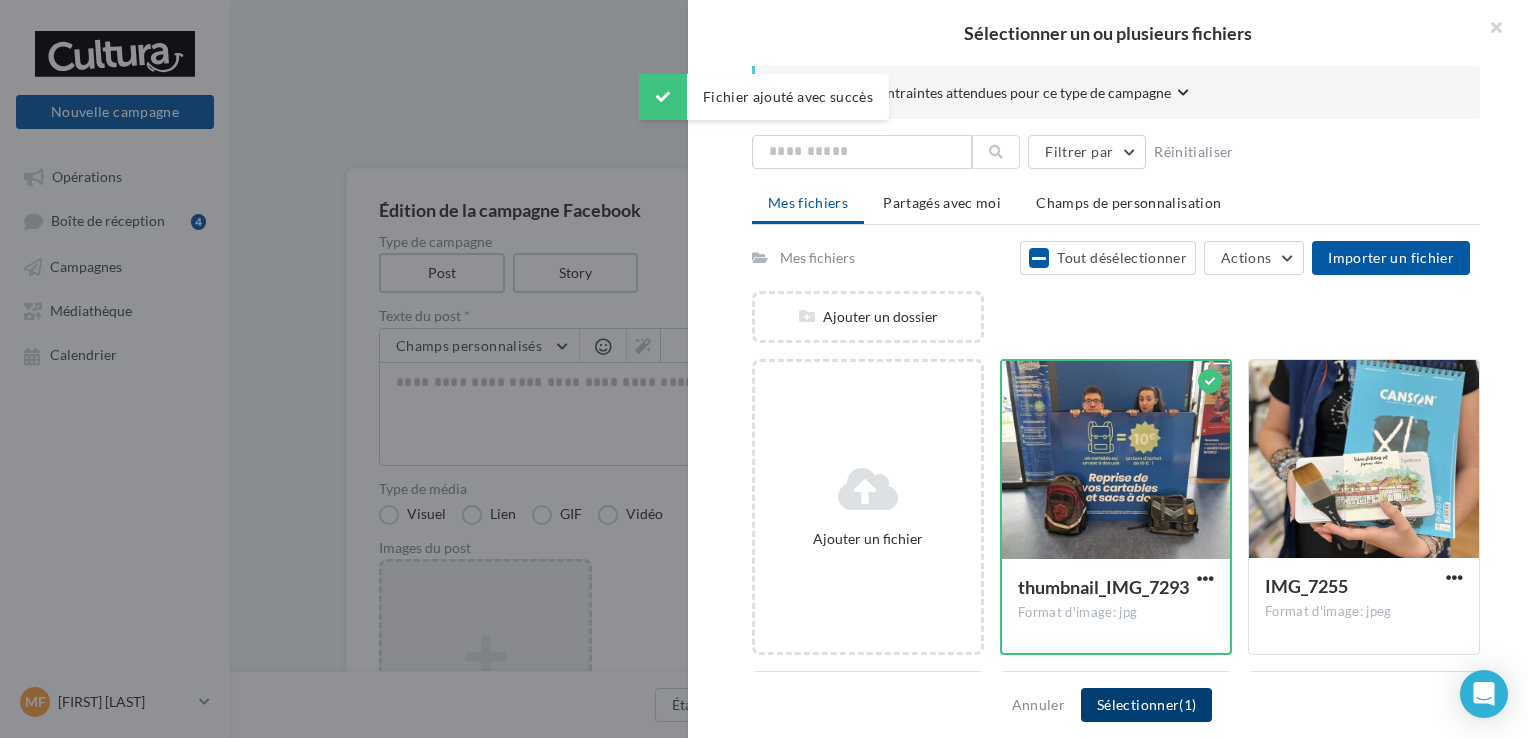 click on "Sélectionner   (1)" at bounding box center (1146, 705) 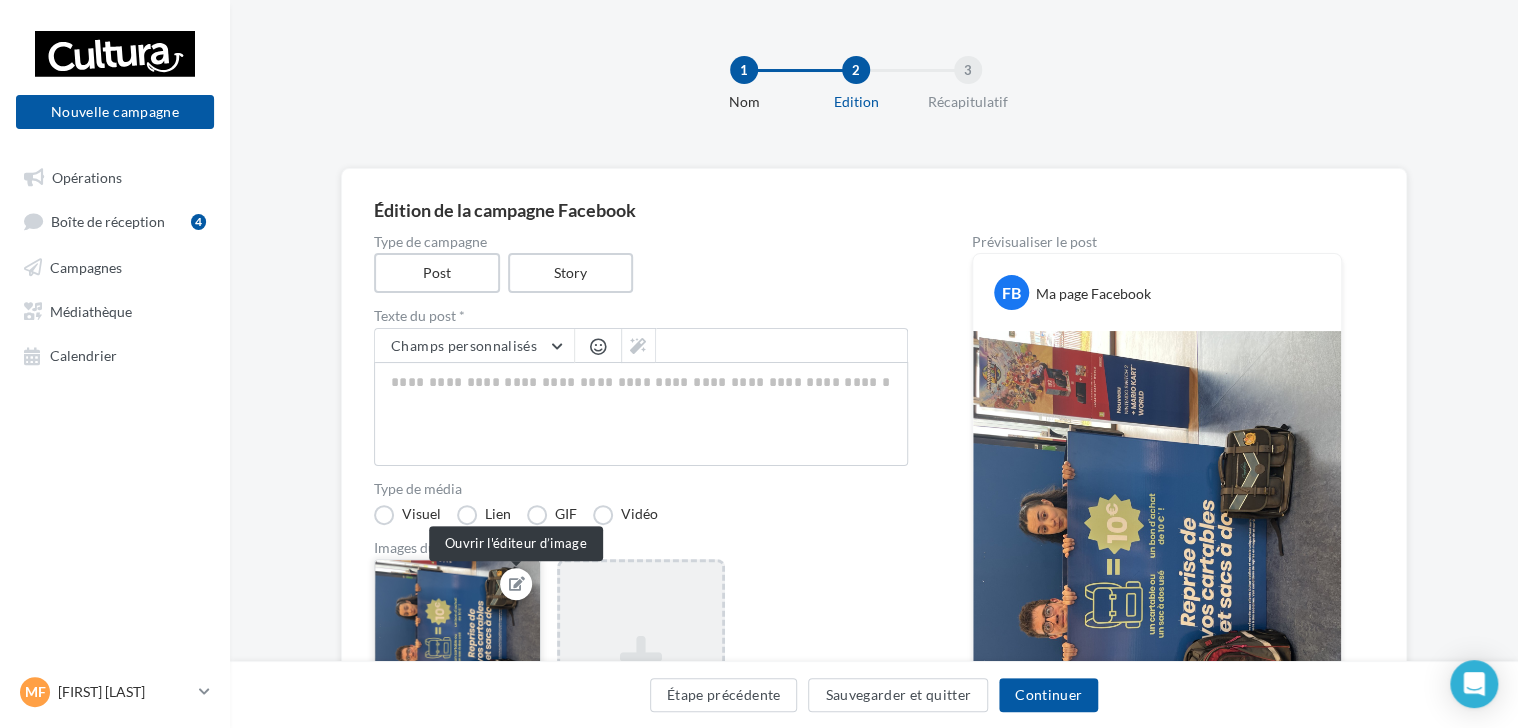 click at bounding box center (517, 584) 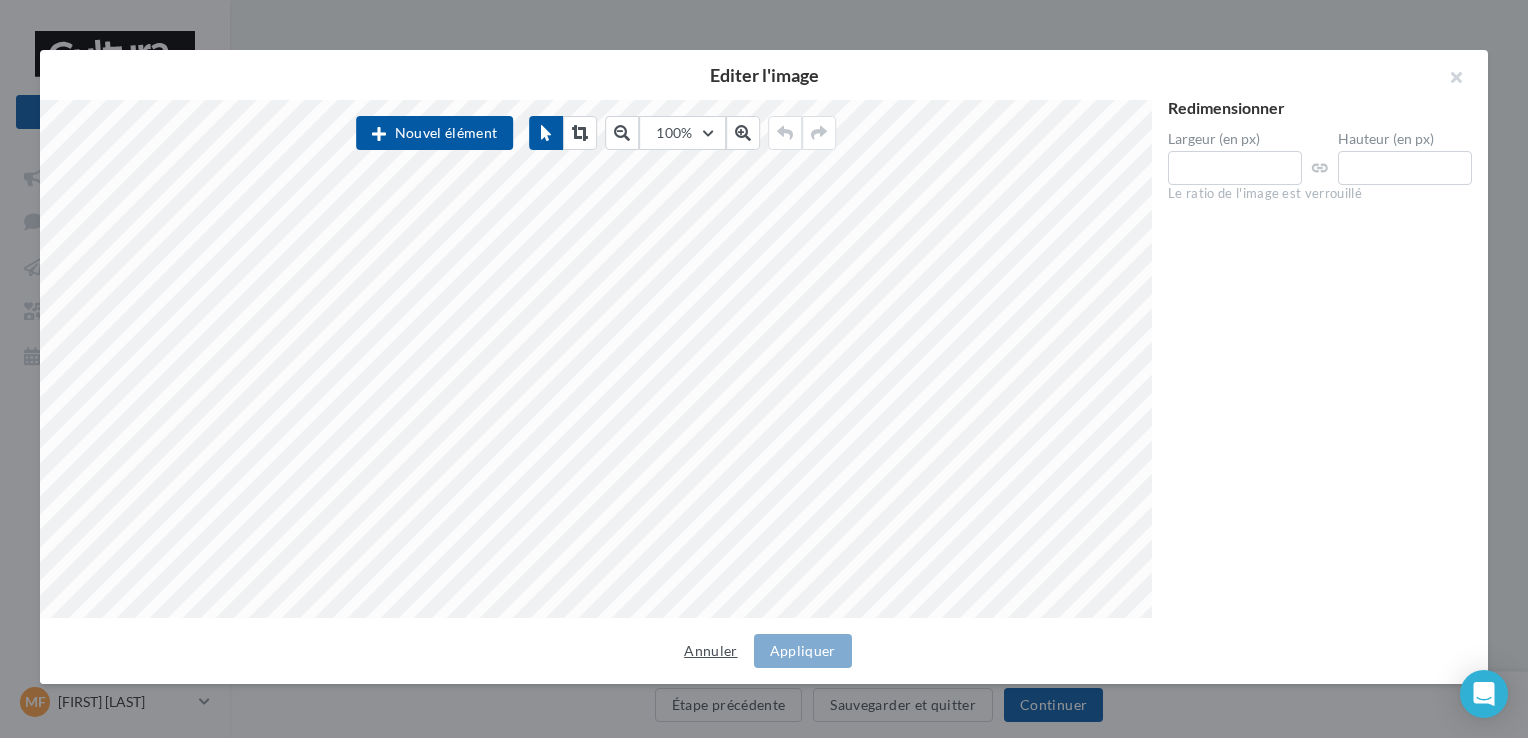 click on "Annuler" at bounding box center [710, 651] 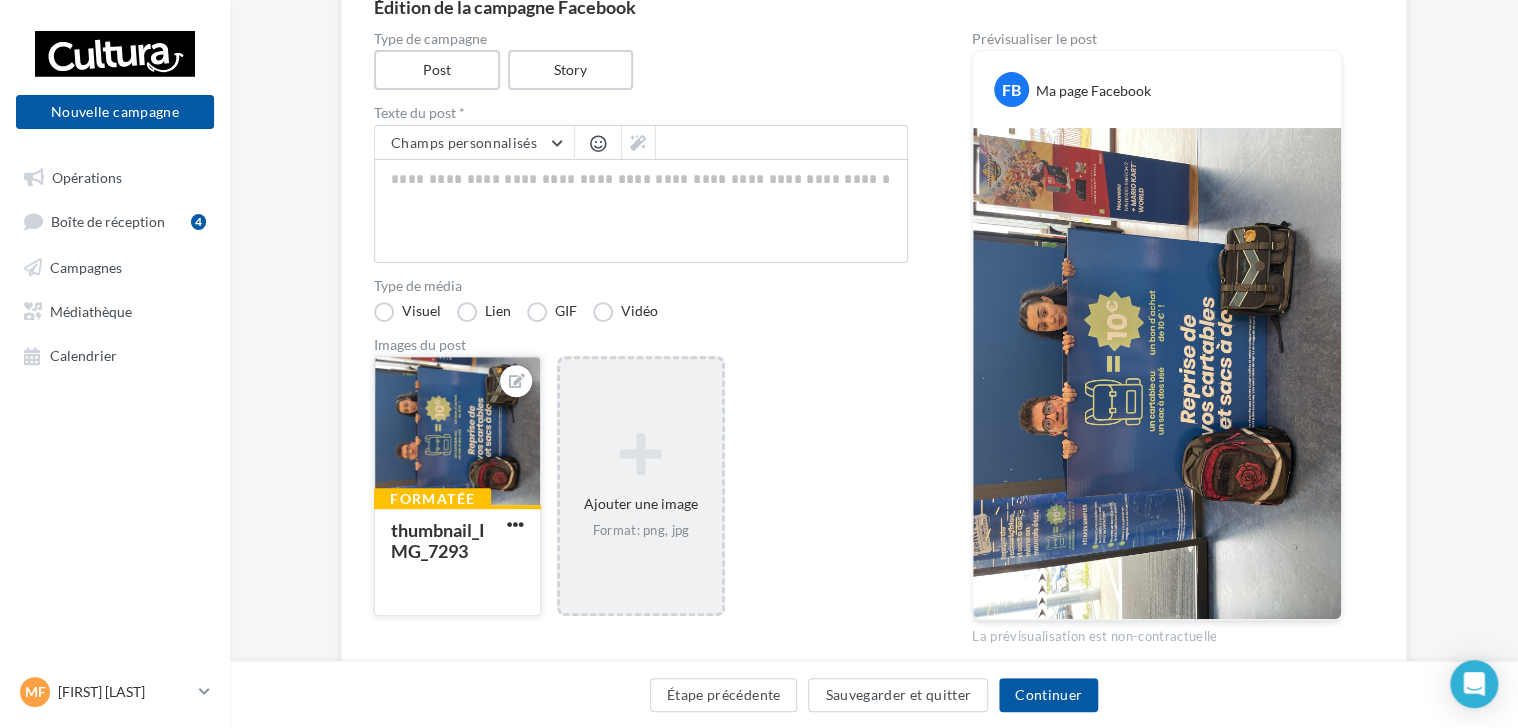 scroll, scrollTop: 204, scrollLeft: 0, axis: vertical 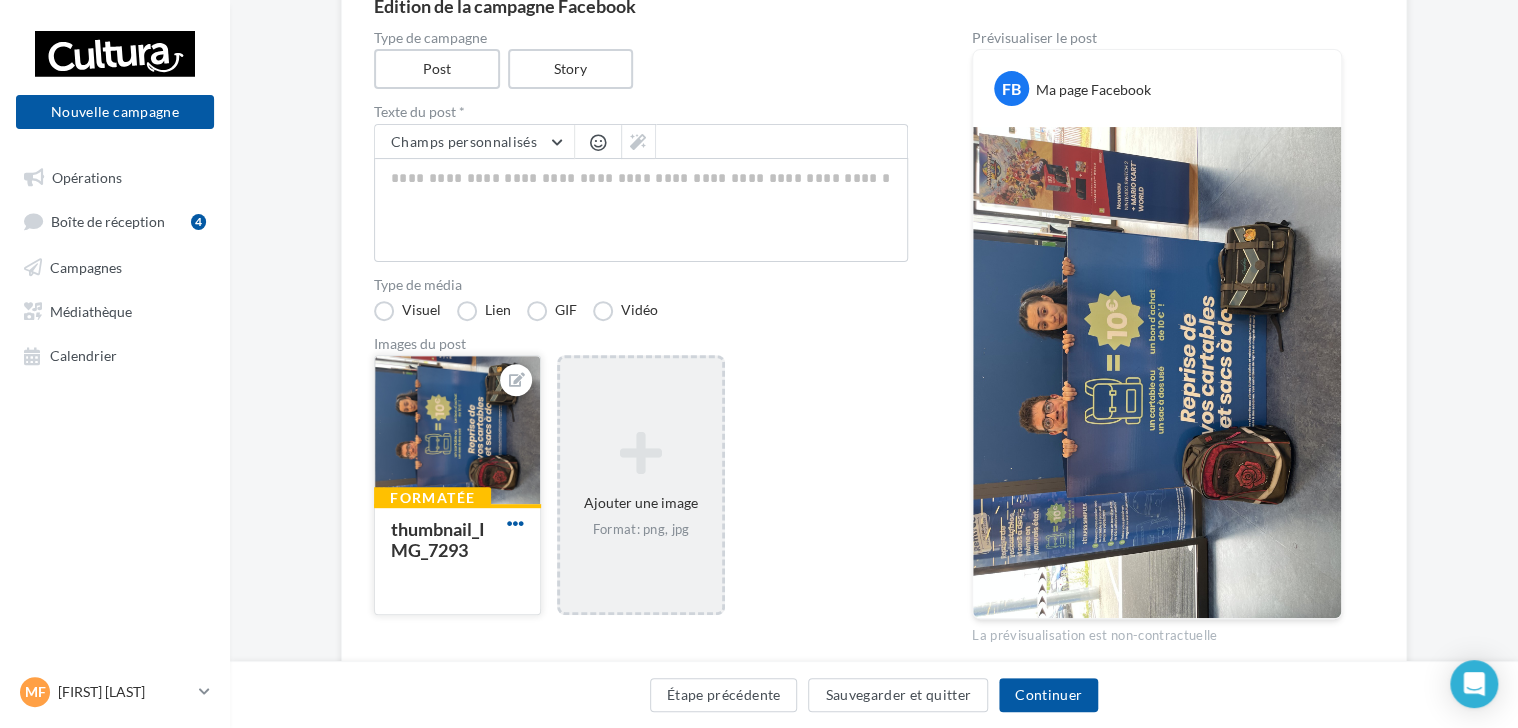 click at bounding box center [515, 523] 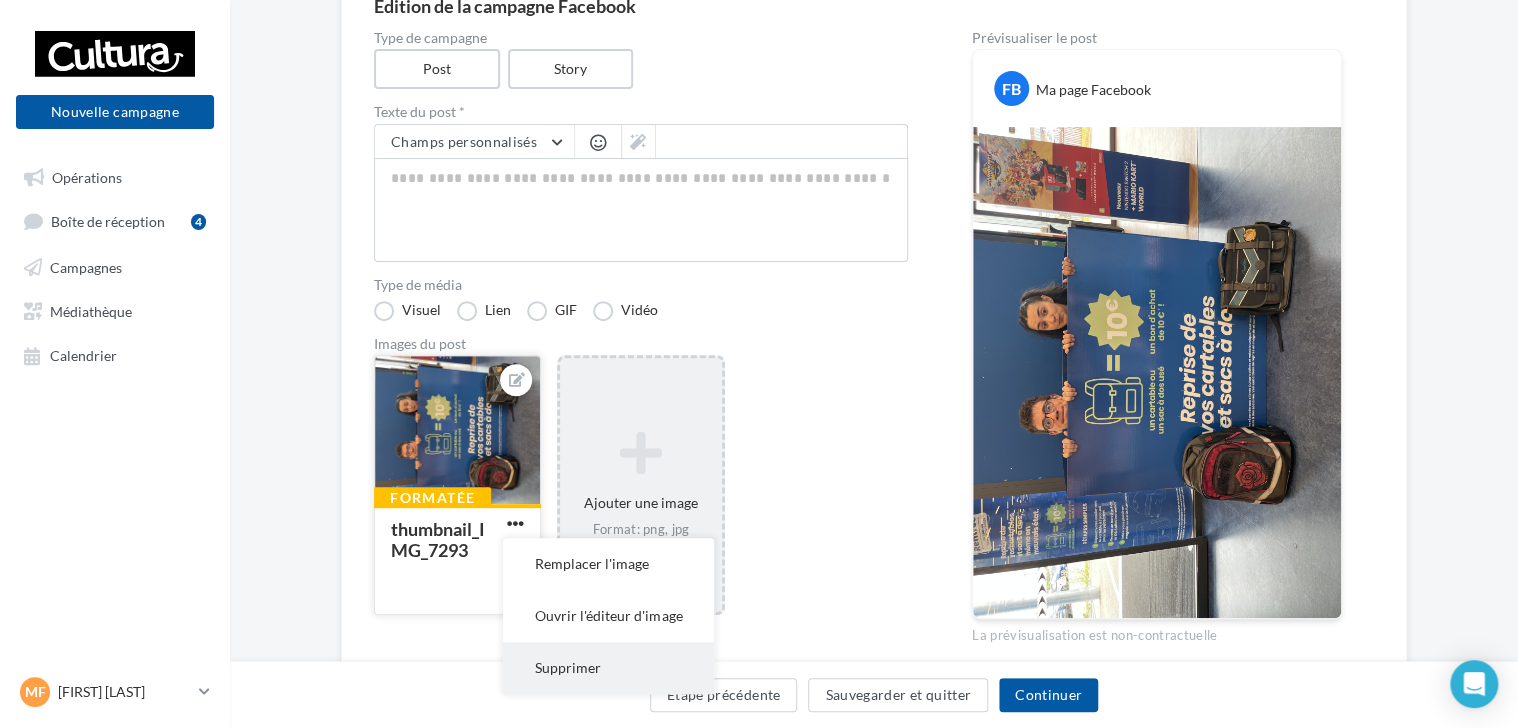 click on "Supprimer" at bounding box center (608, 564) 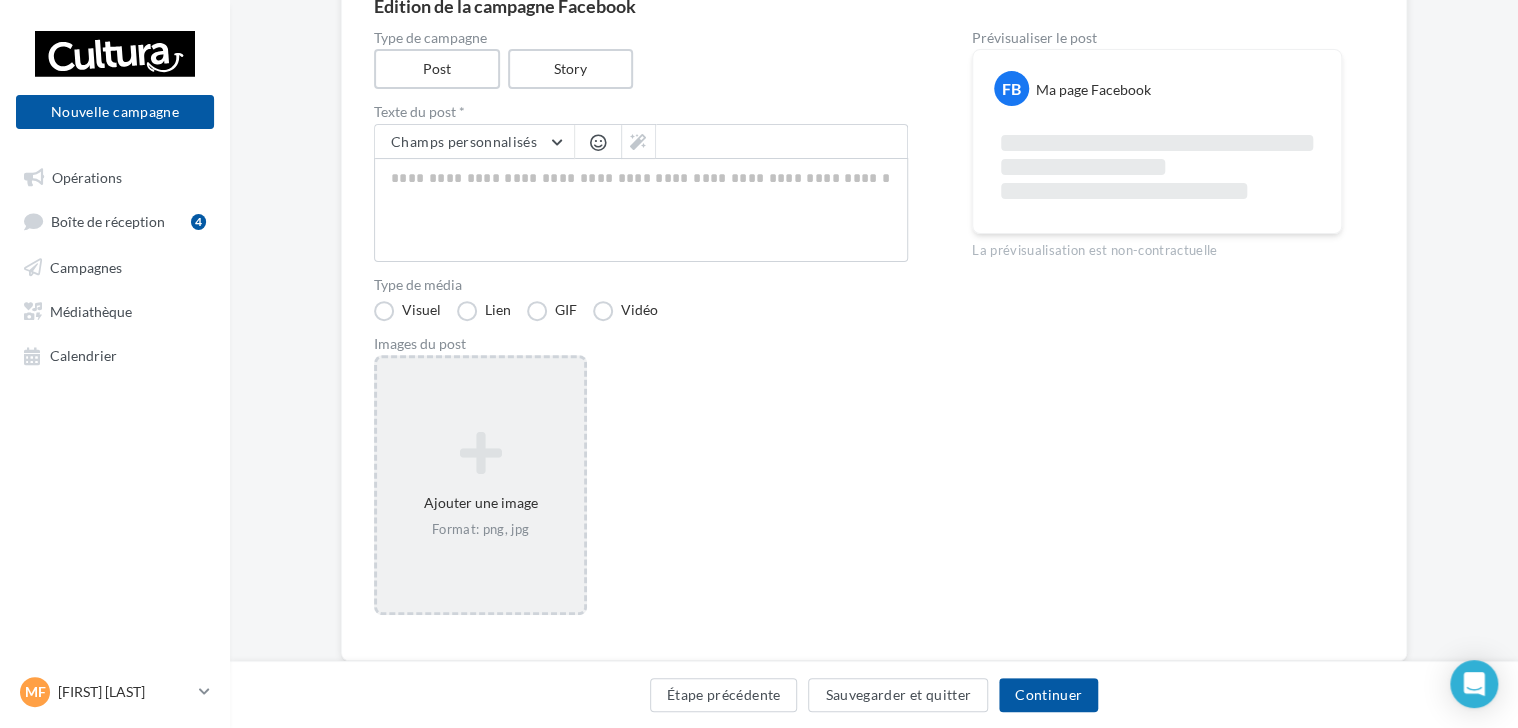 click at bounding box center (480, 453) 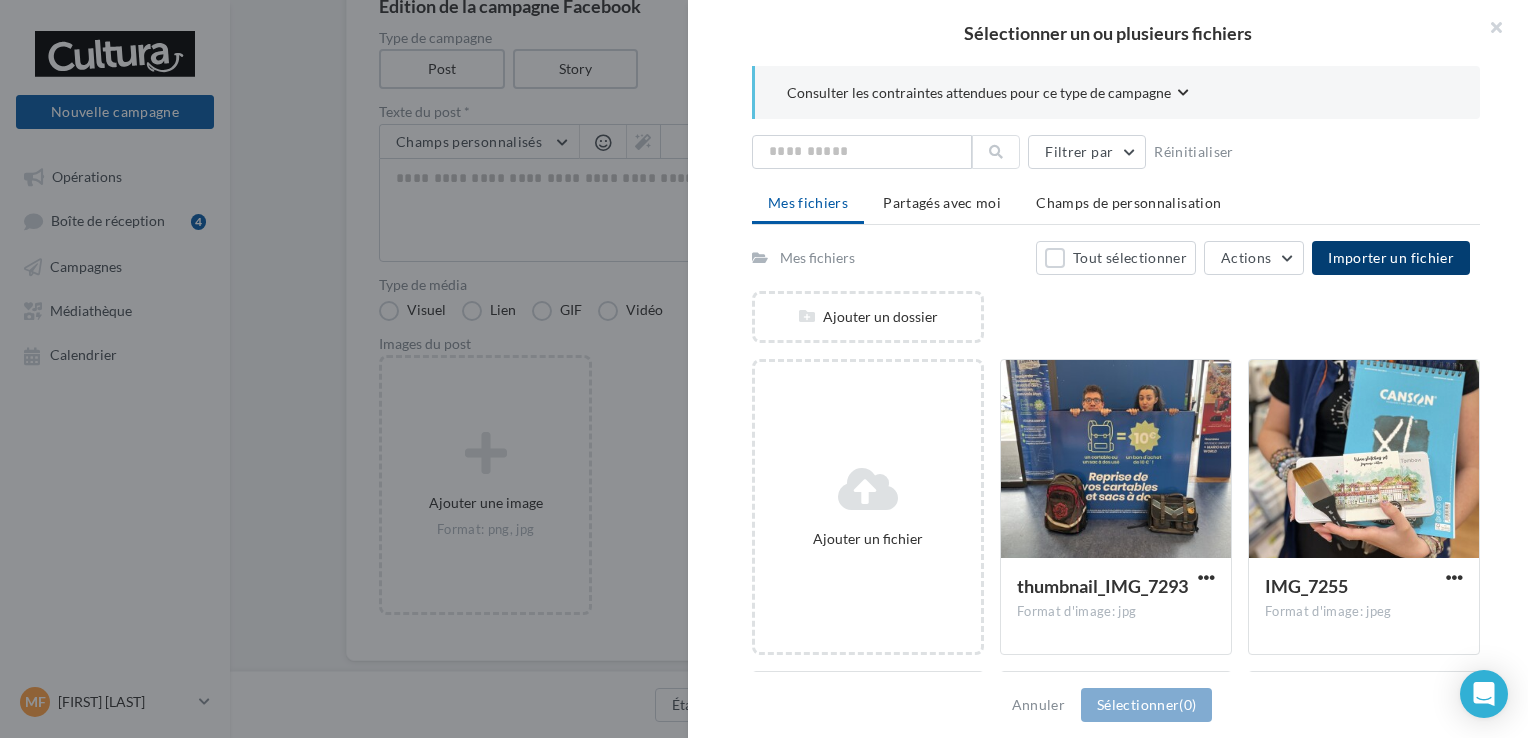 click on "Importer un fichier" at bounding box center (1391, 257) 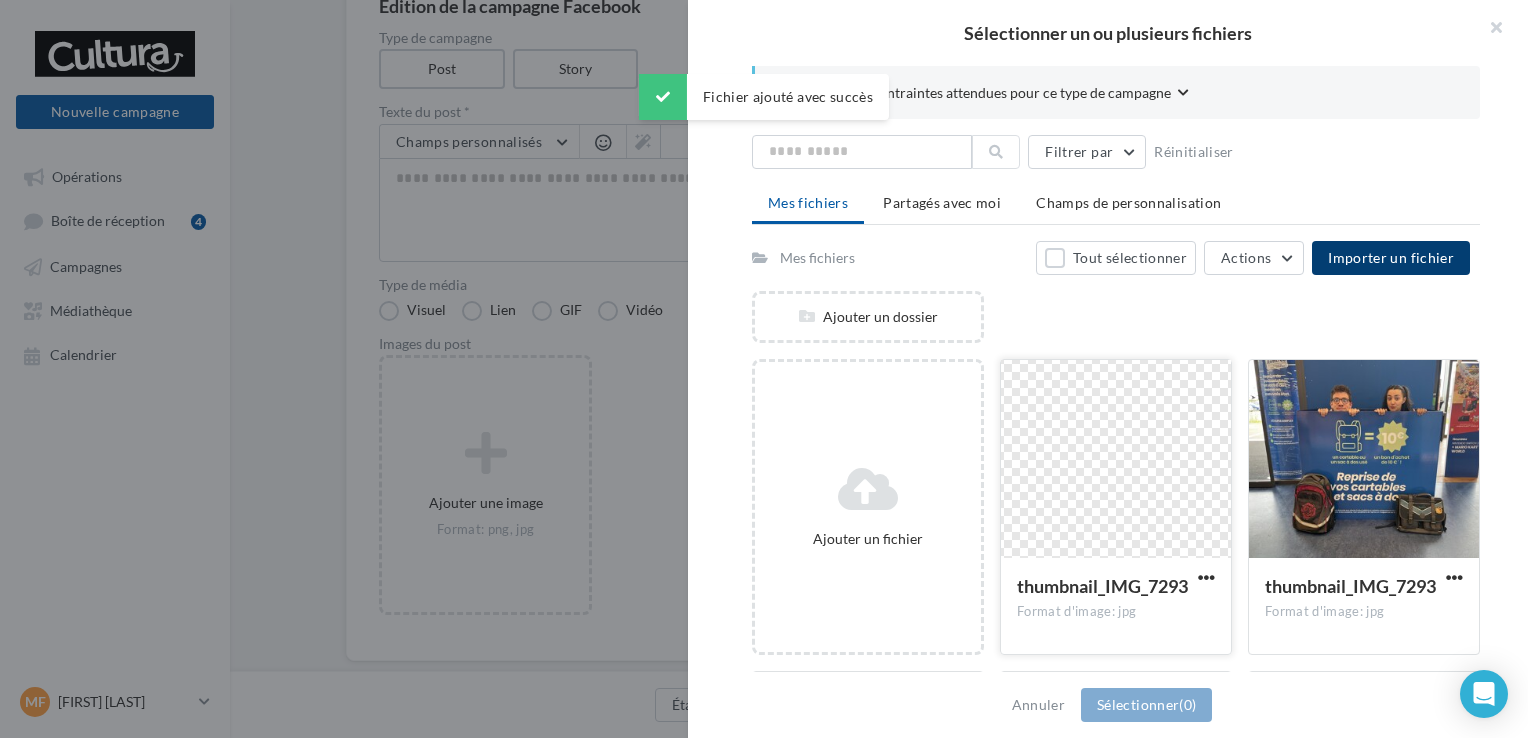 click at bounding box center (1116, 460) 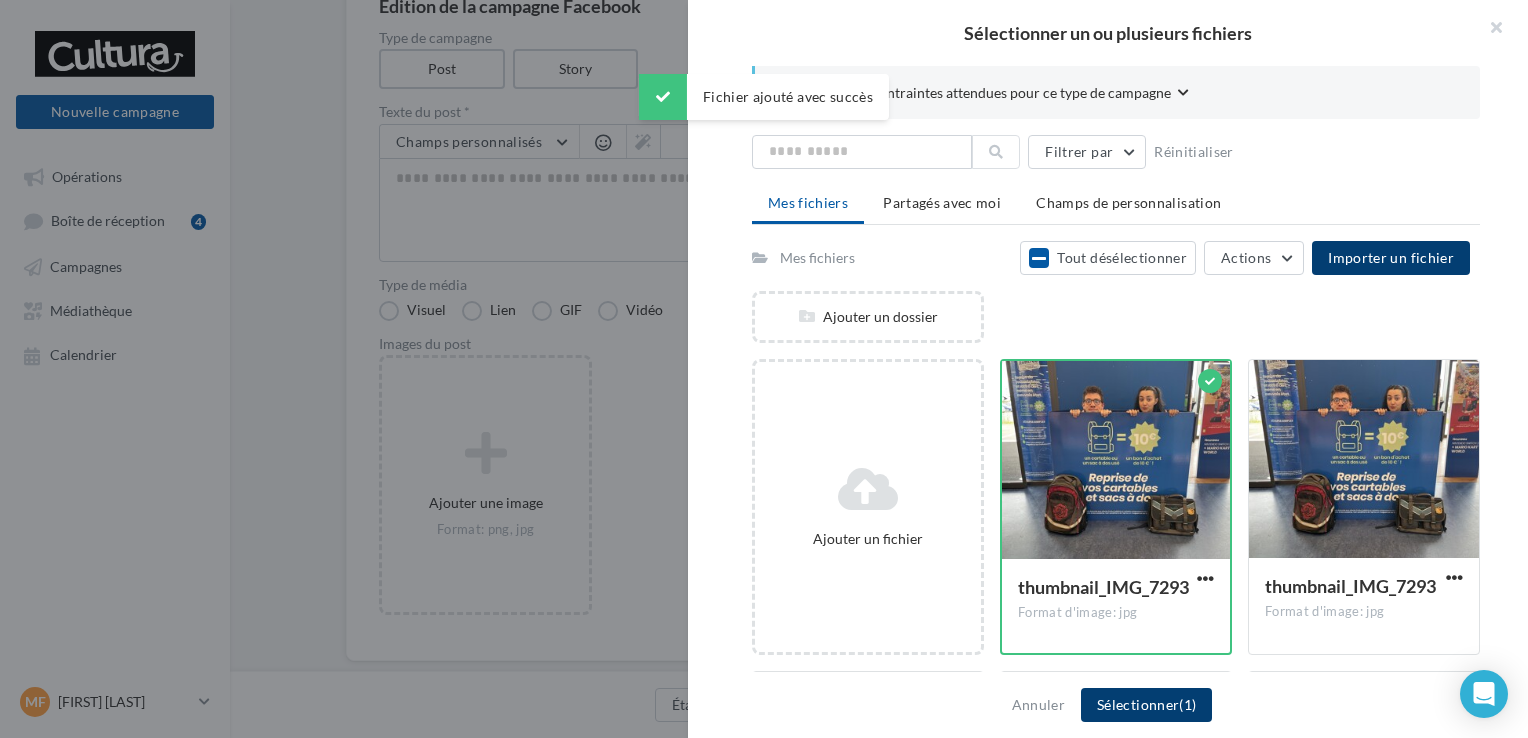 click on "Sélectionner   (1)" at bounding box center [1146, 705] 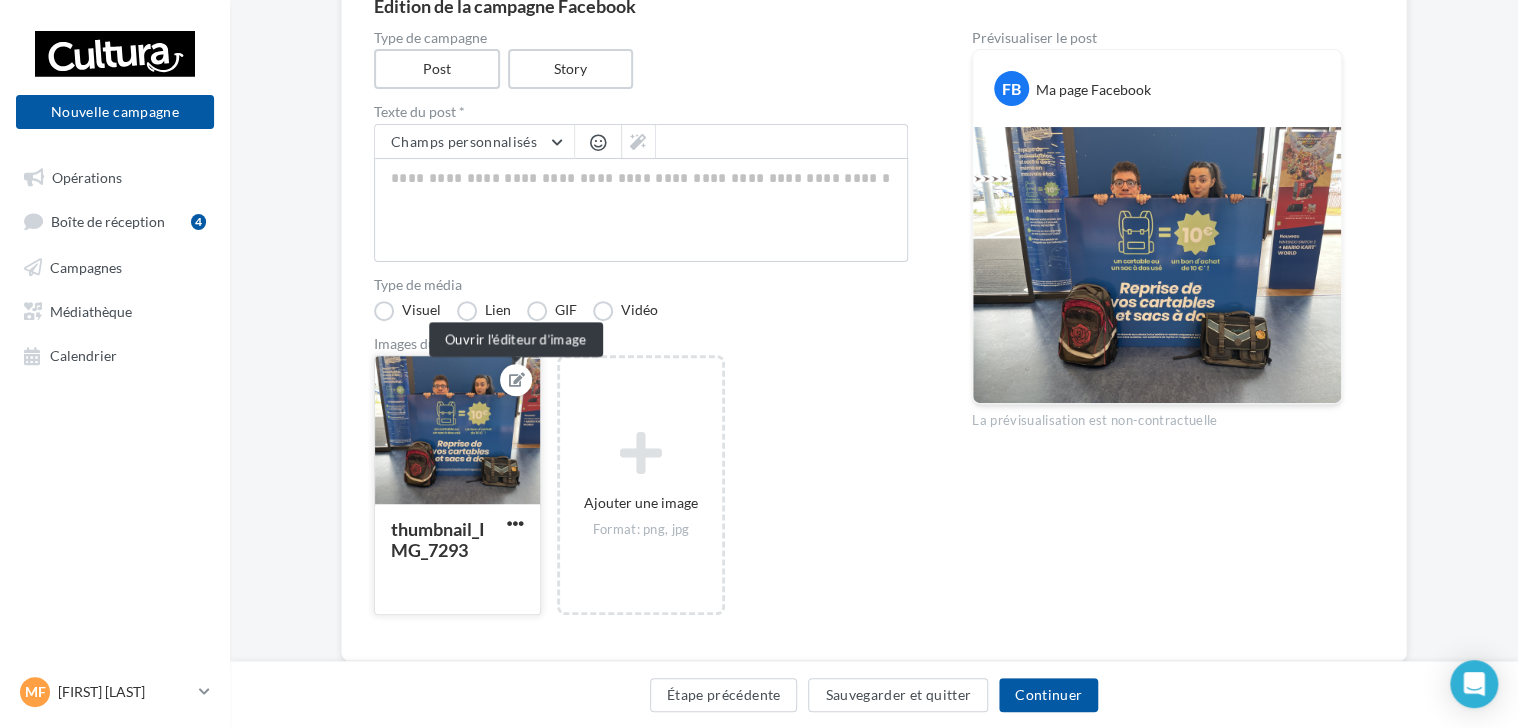 click at bounding box center [517, 380] 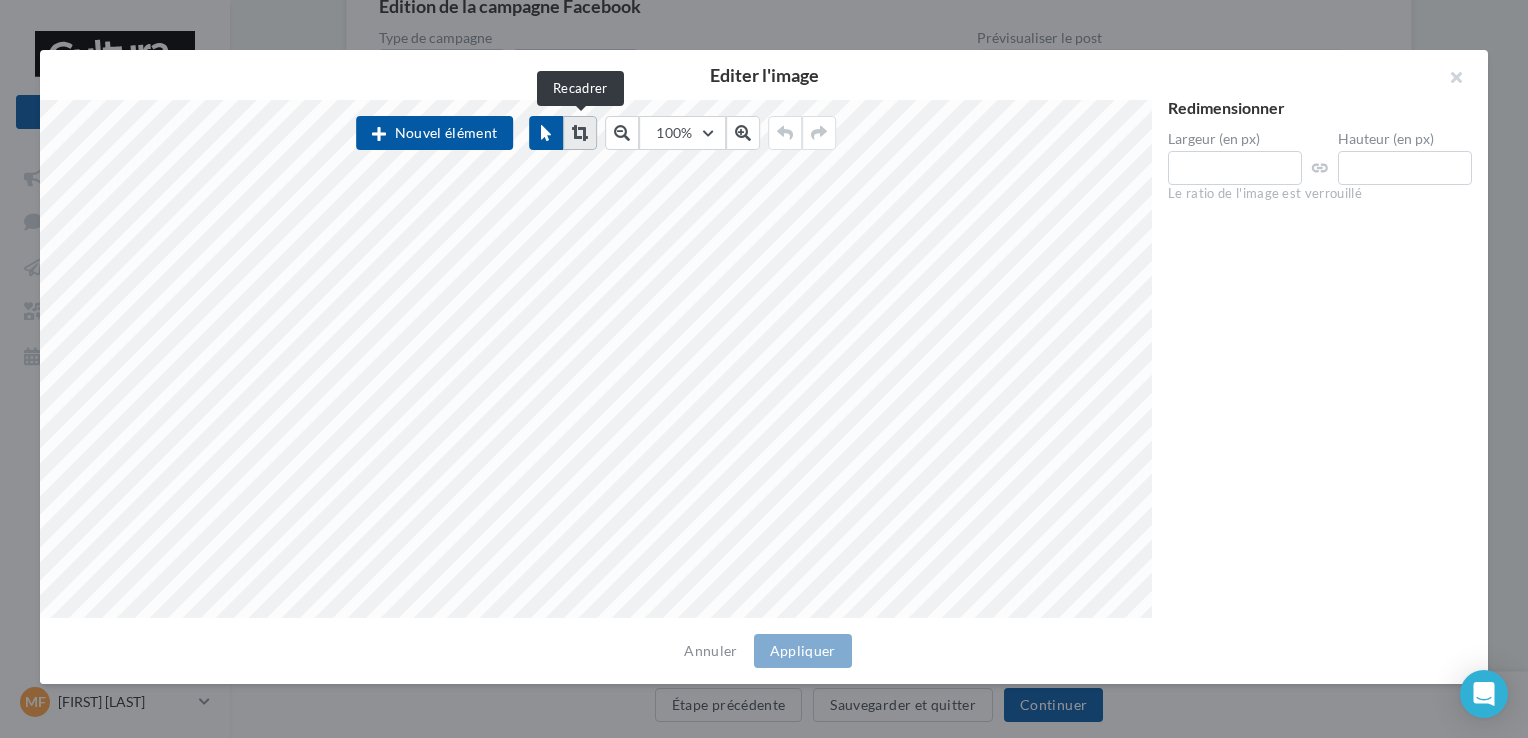 click at bounding box center [580, 133] 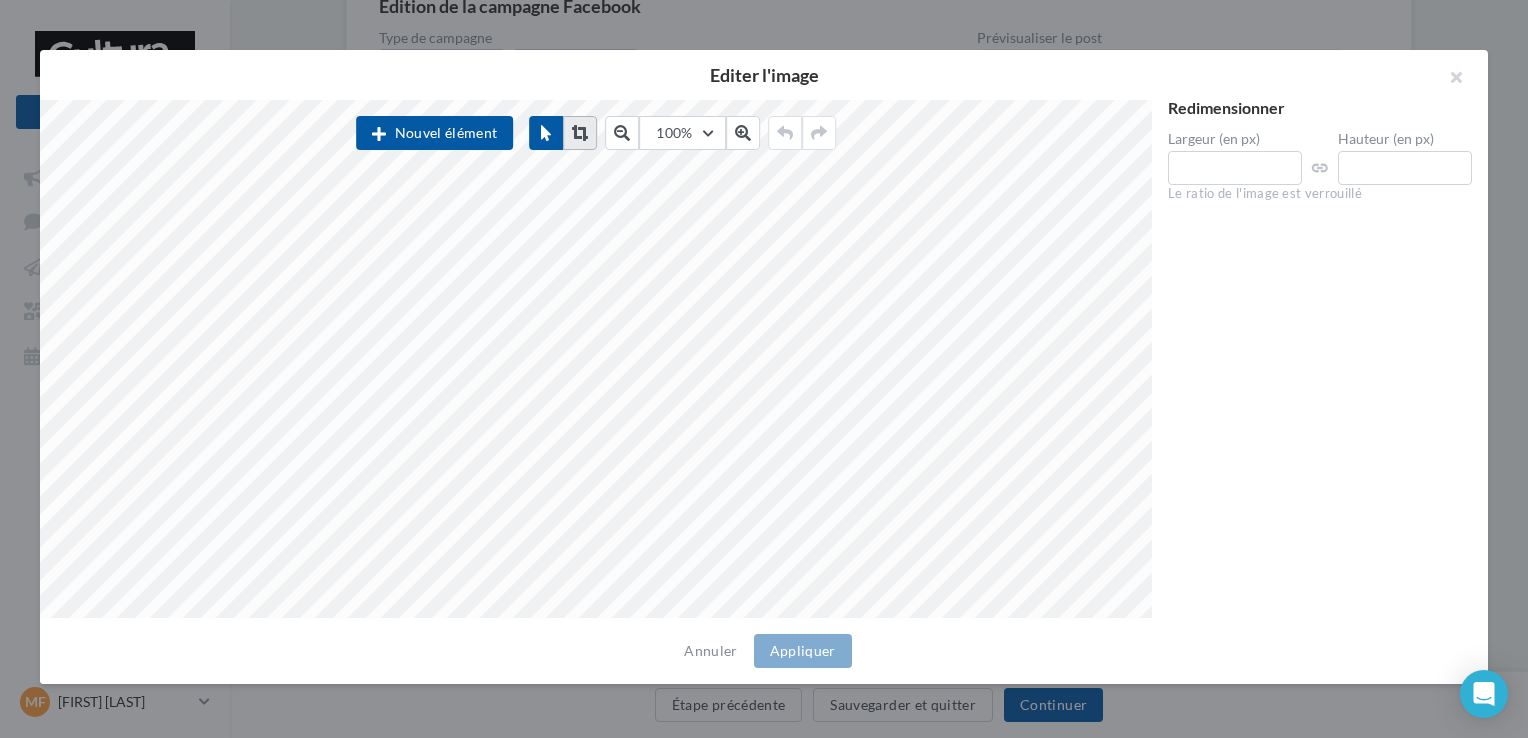 click at bounding box center (580, 133) 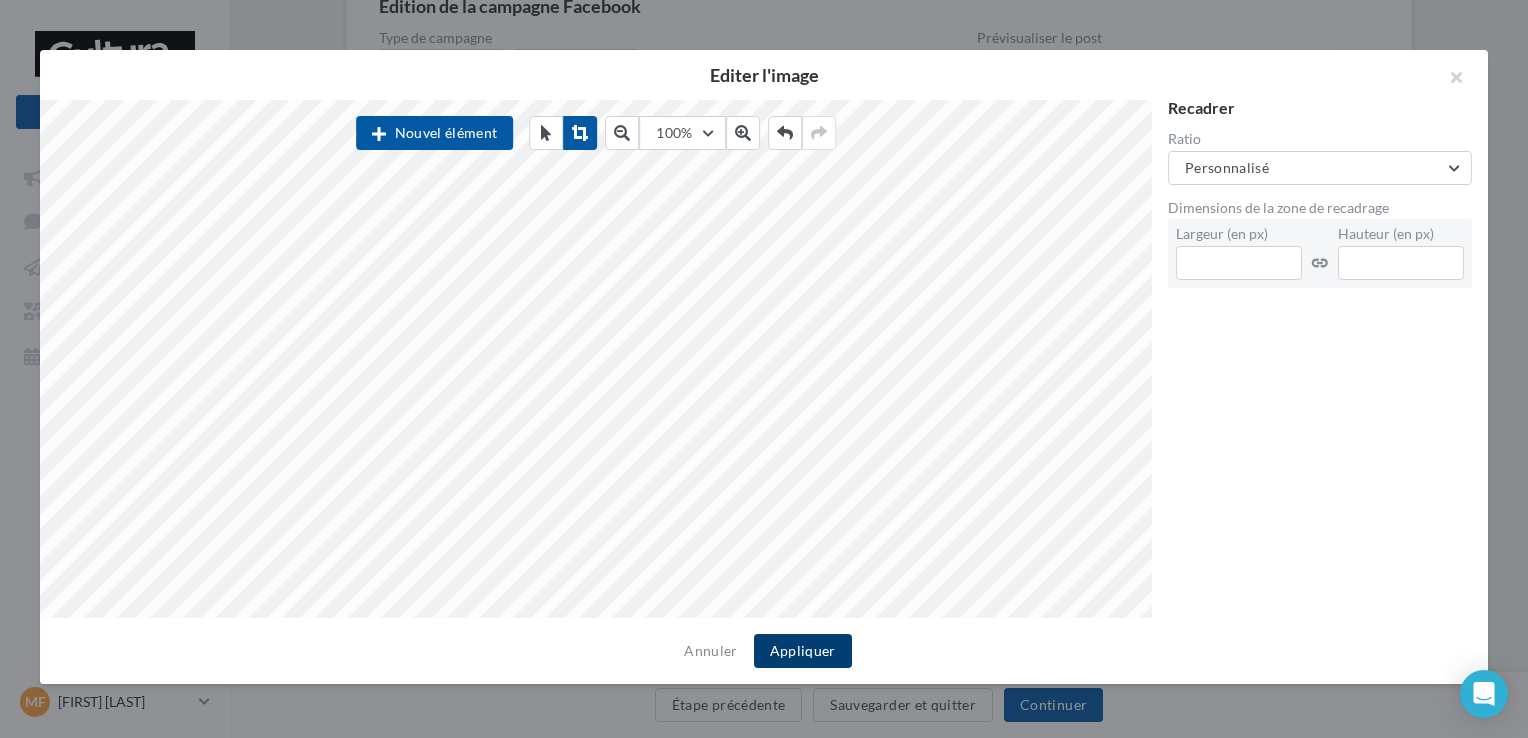 click on "Appliquer" at bounding box center [803, 651] 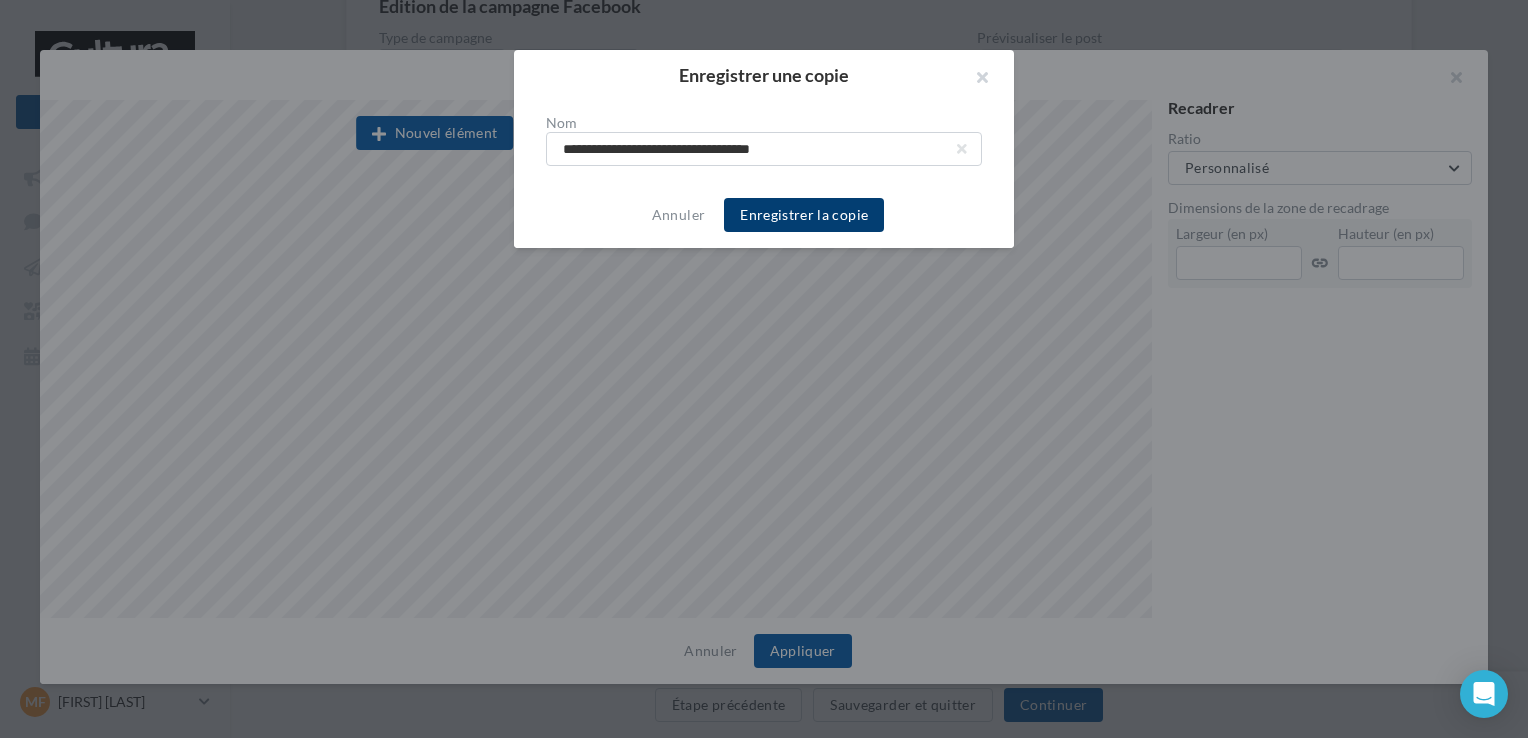 click on "Enregistrer la copie" at bounding box center (804, 215) 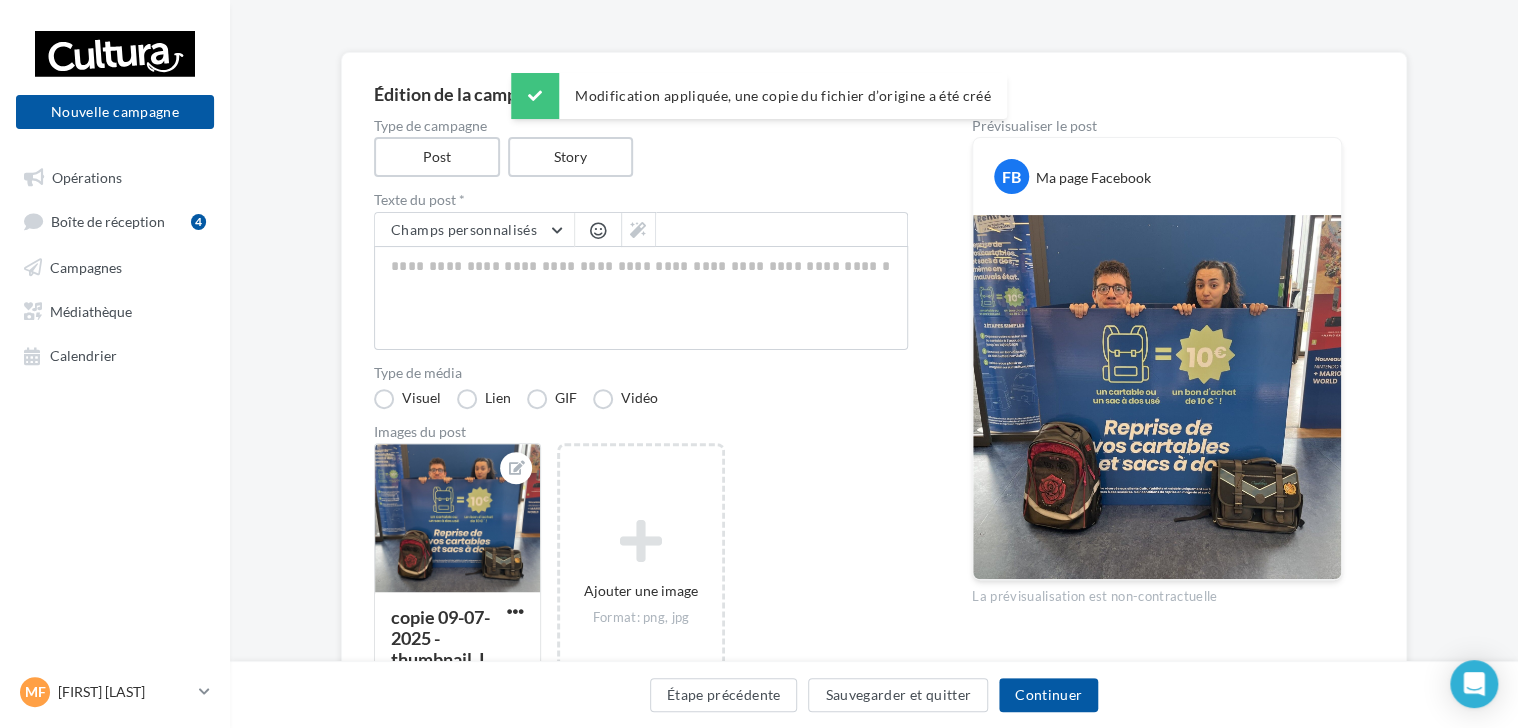scroll, scrollTop: 116, scrollLeft: 0, axis: vertical 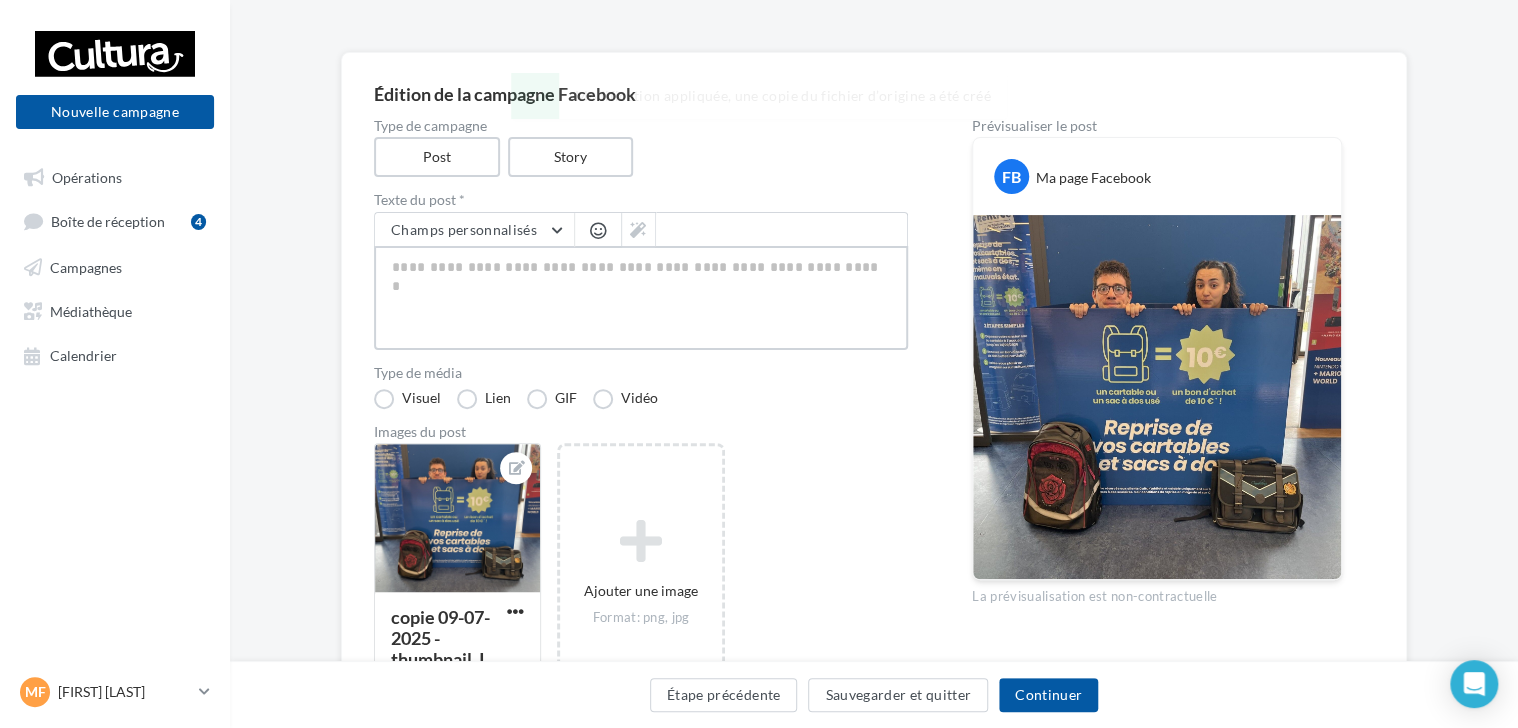click at bounding box center [641, 298] 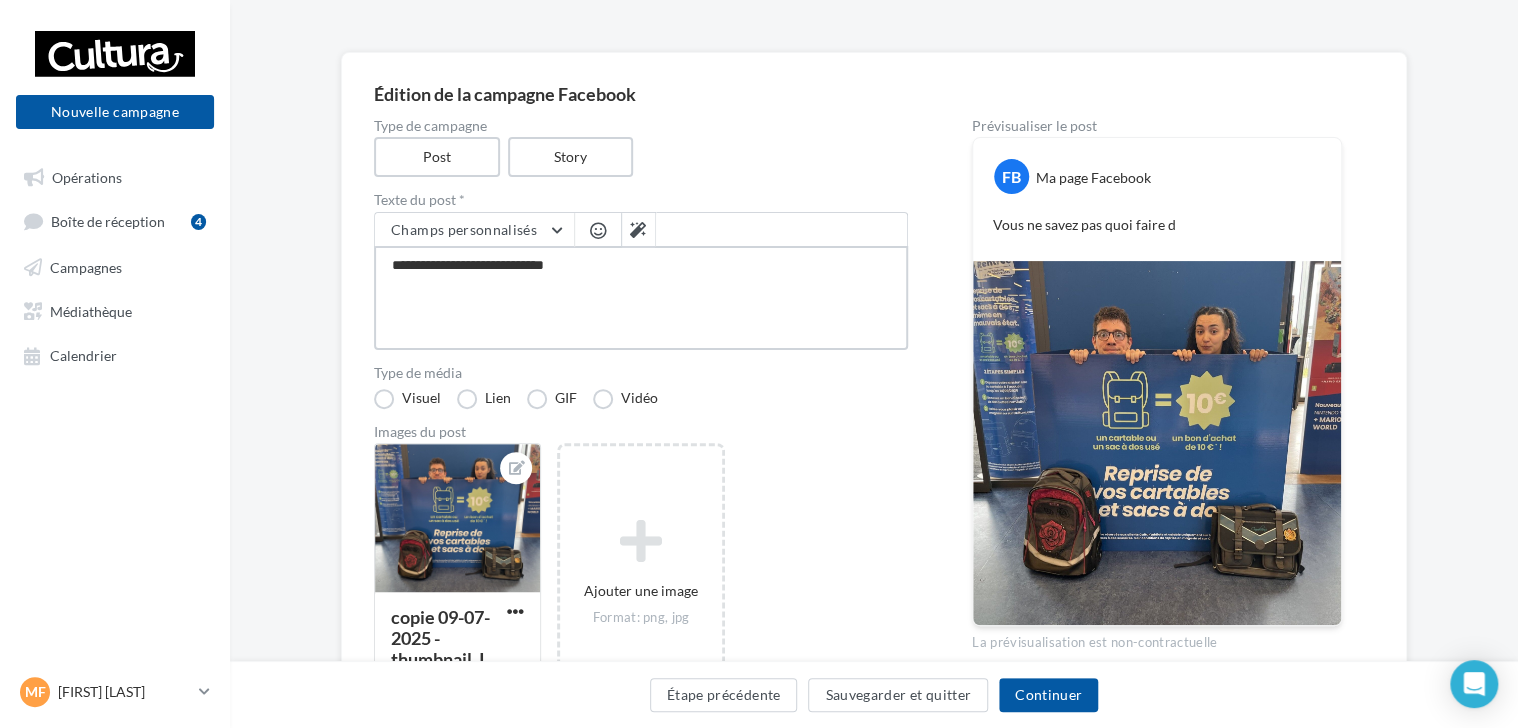 drag, startPoint x: 613, startPoint y: 283, endPoint x: 348, endPoint y: 258, distance: 266.17664 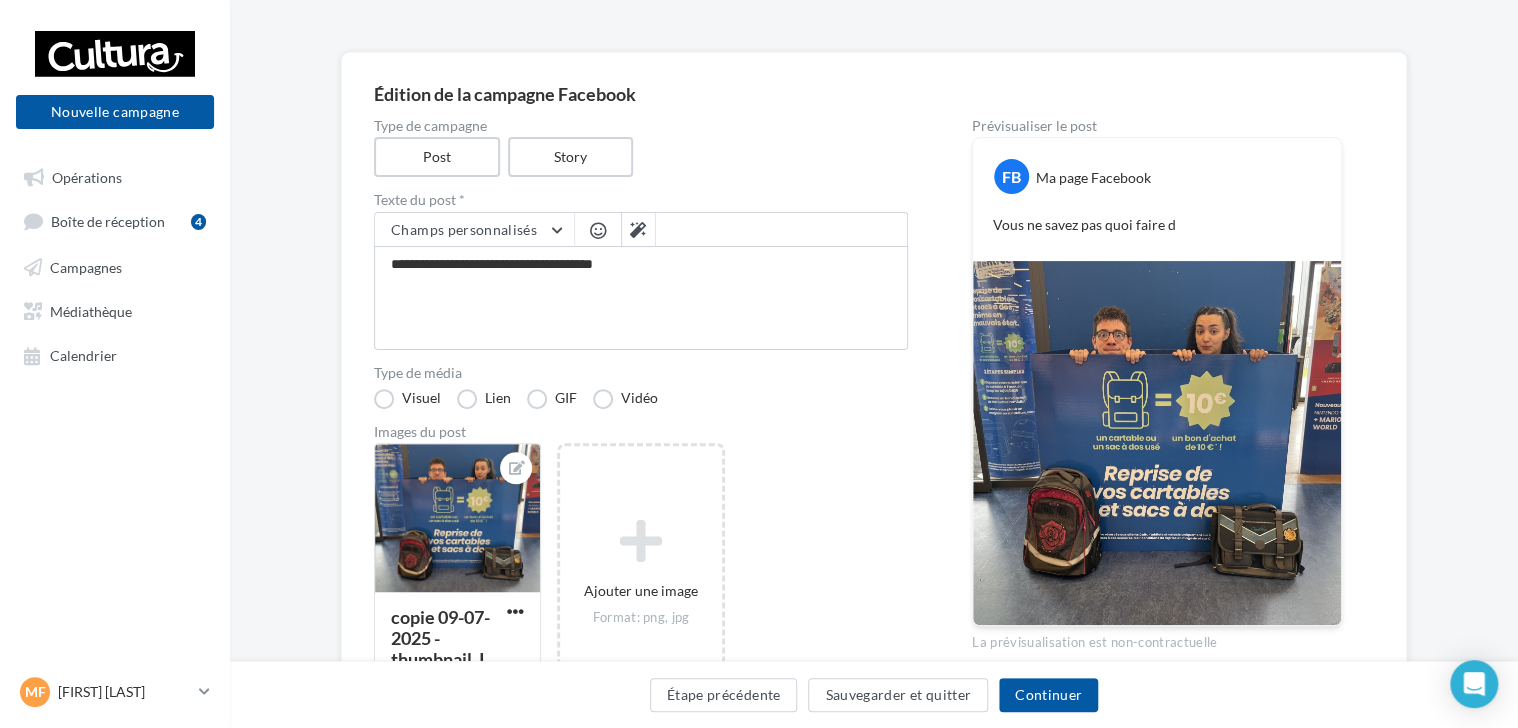 click at bounding box center (598, 230) 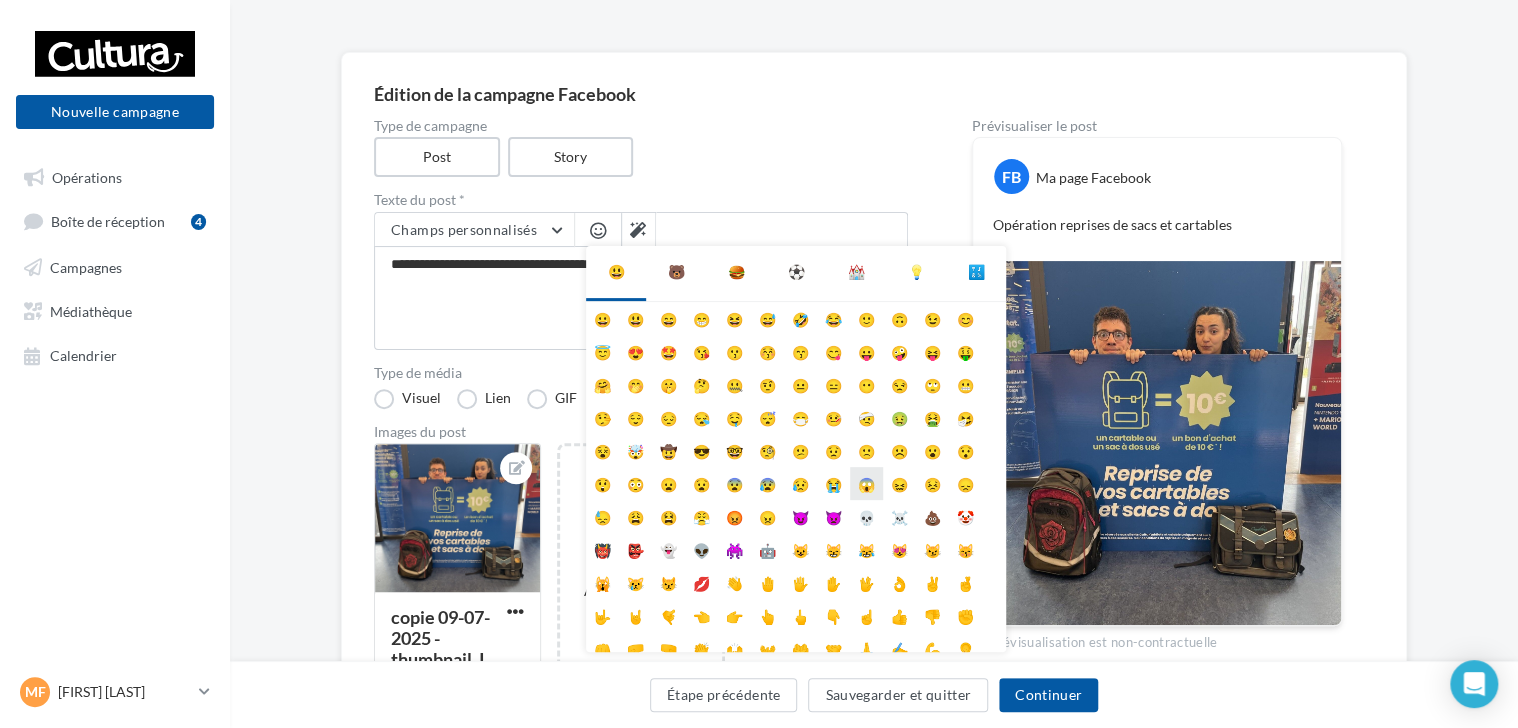 click on "😱" at bounding box center [866, 483] 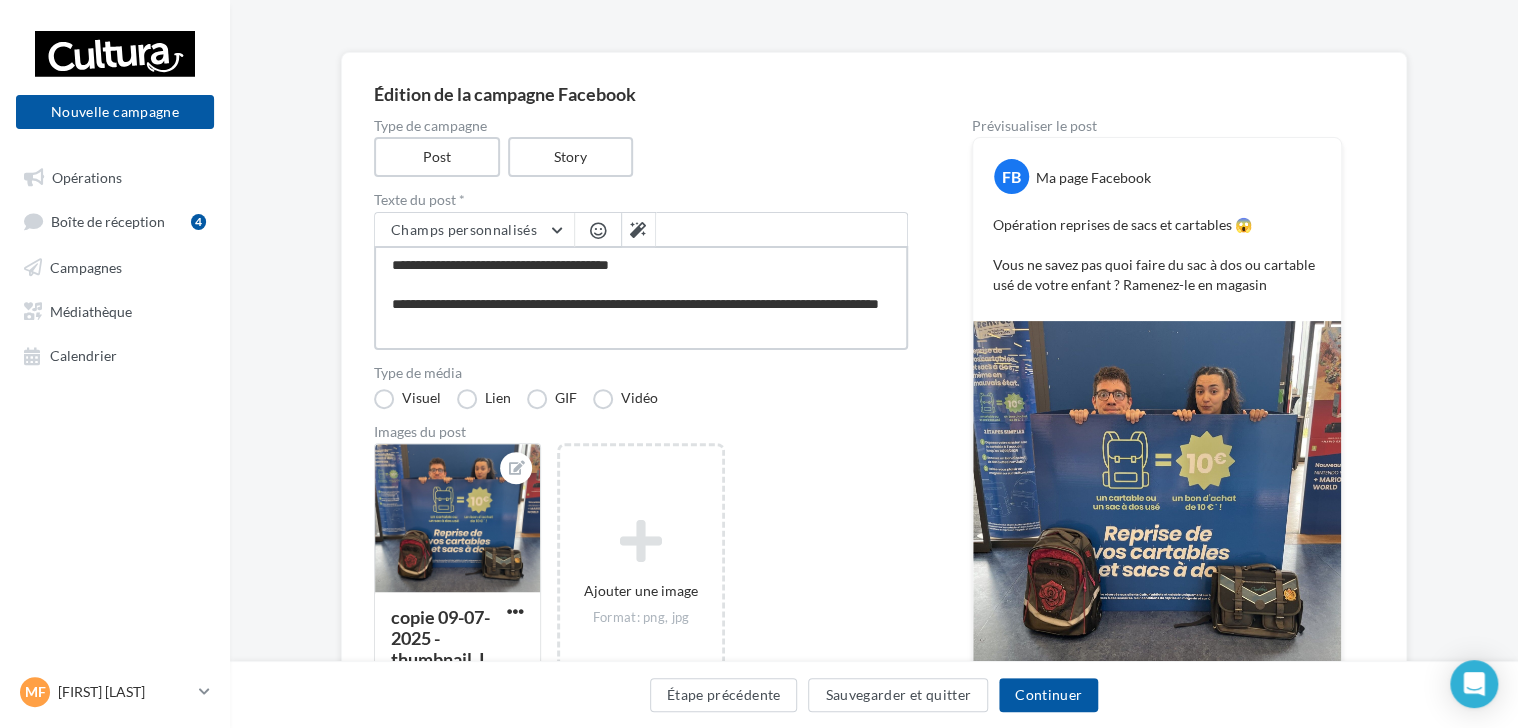click on "**********" at bounding box center (641, 298) 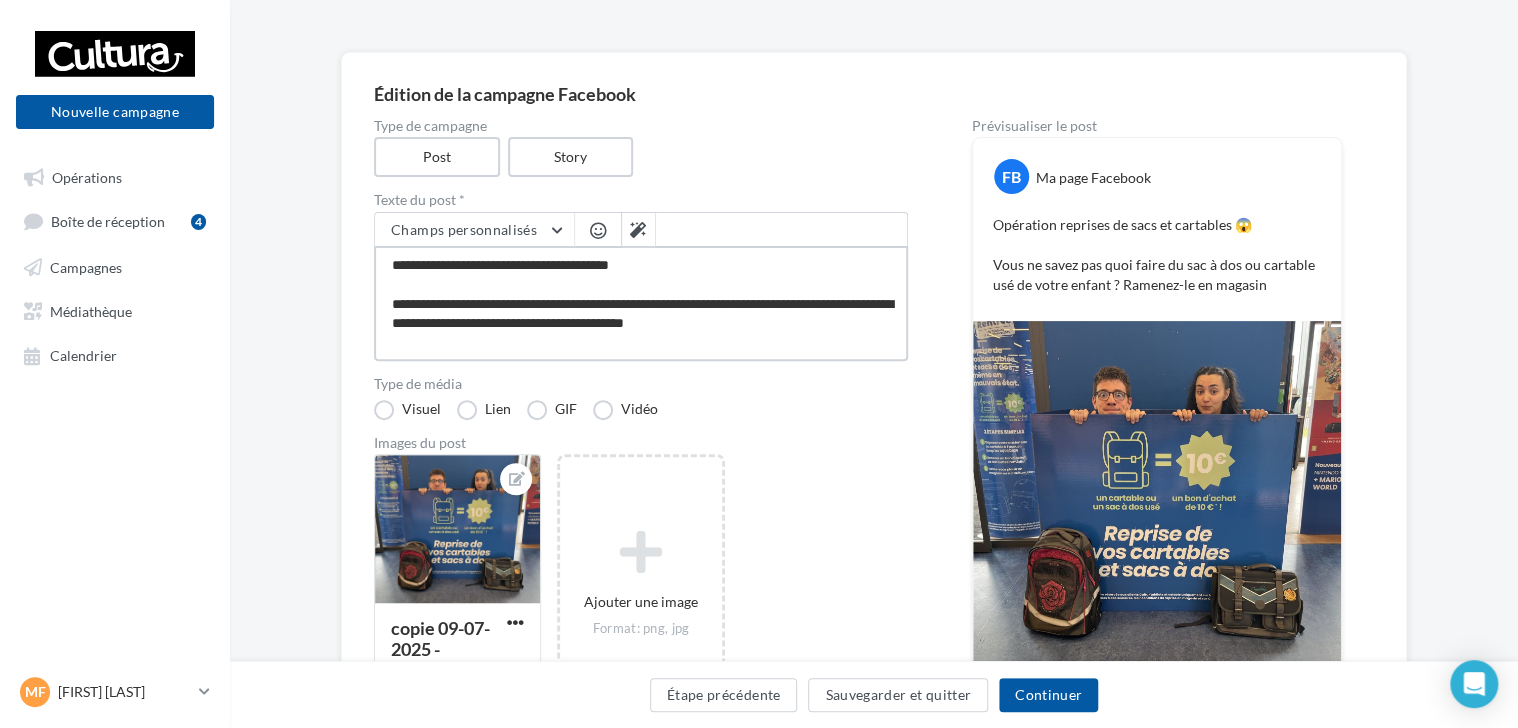 scroll, scrollTop: 10, scrollLeft: 0, axis: vertical 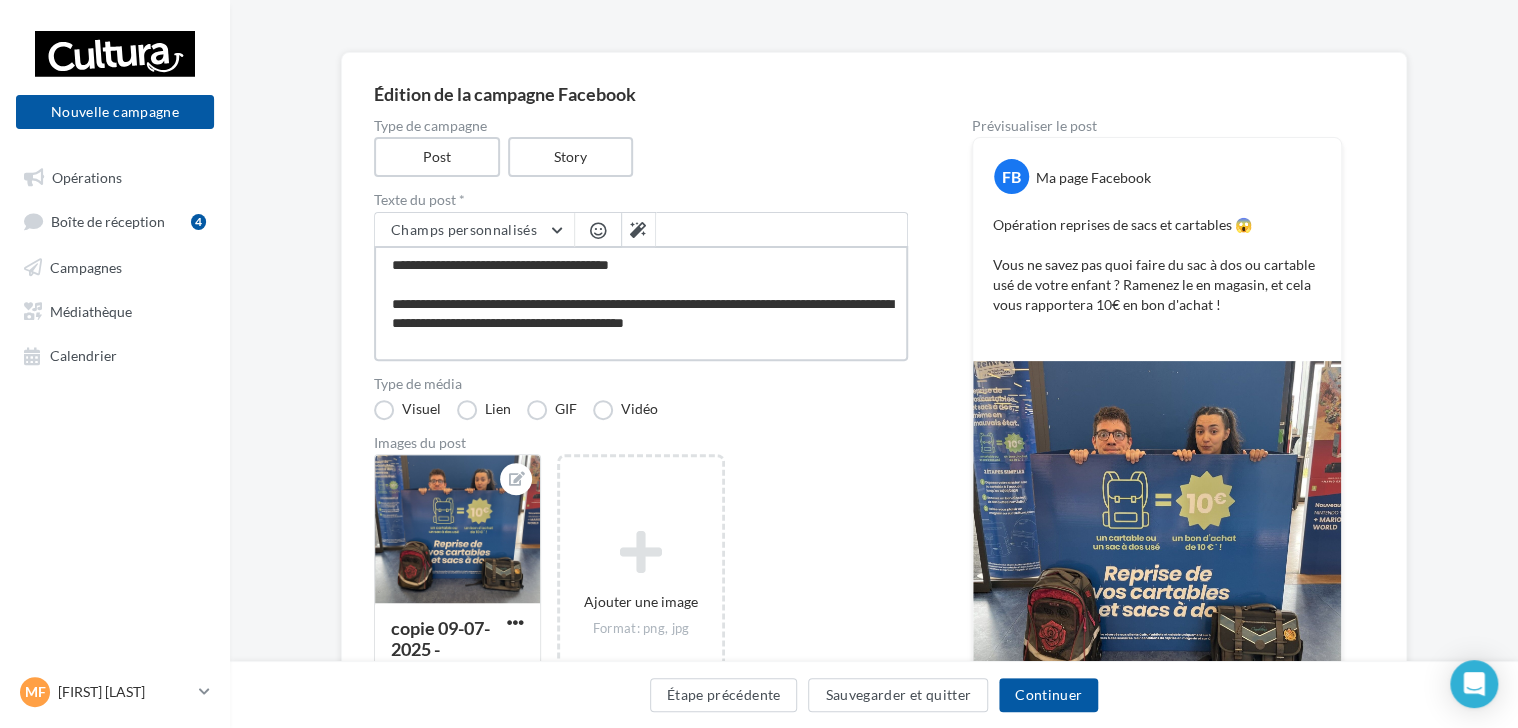 click on "**********" at bounding box center (641, 303) 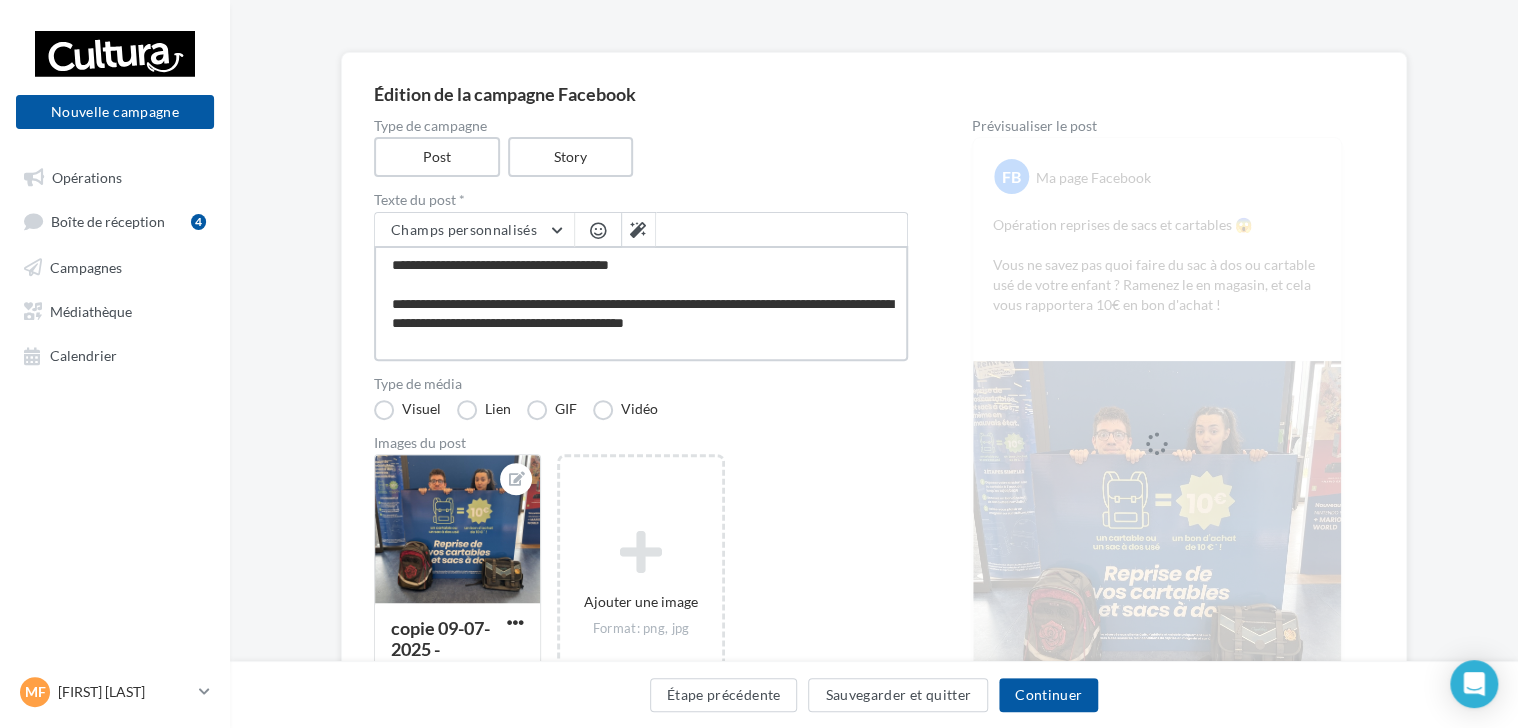 click on "**********" at bounding box center (641, 303) 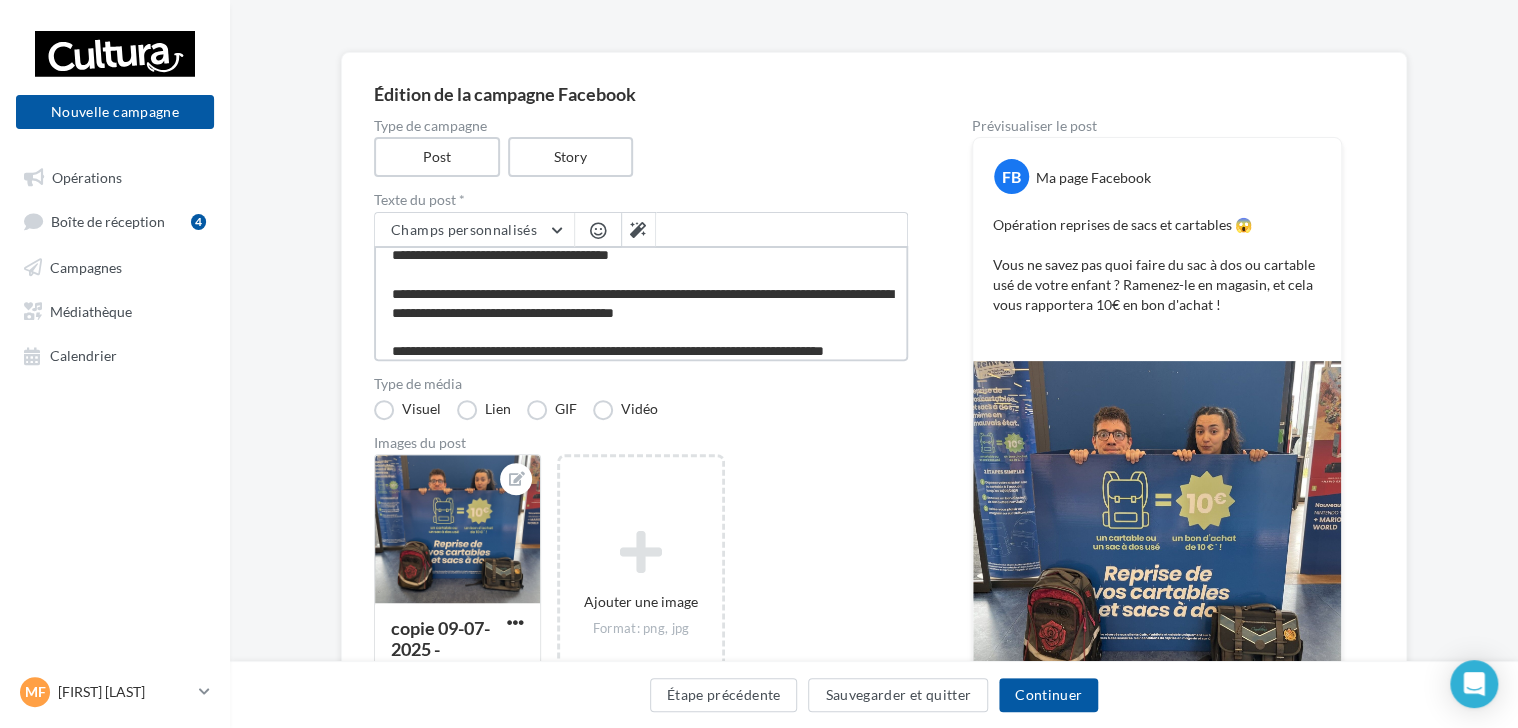 scroll, scrollTop: 29, scrollLeft: 0, axis: vertical 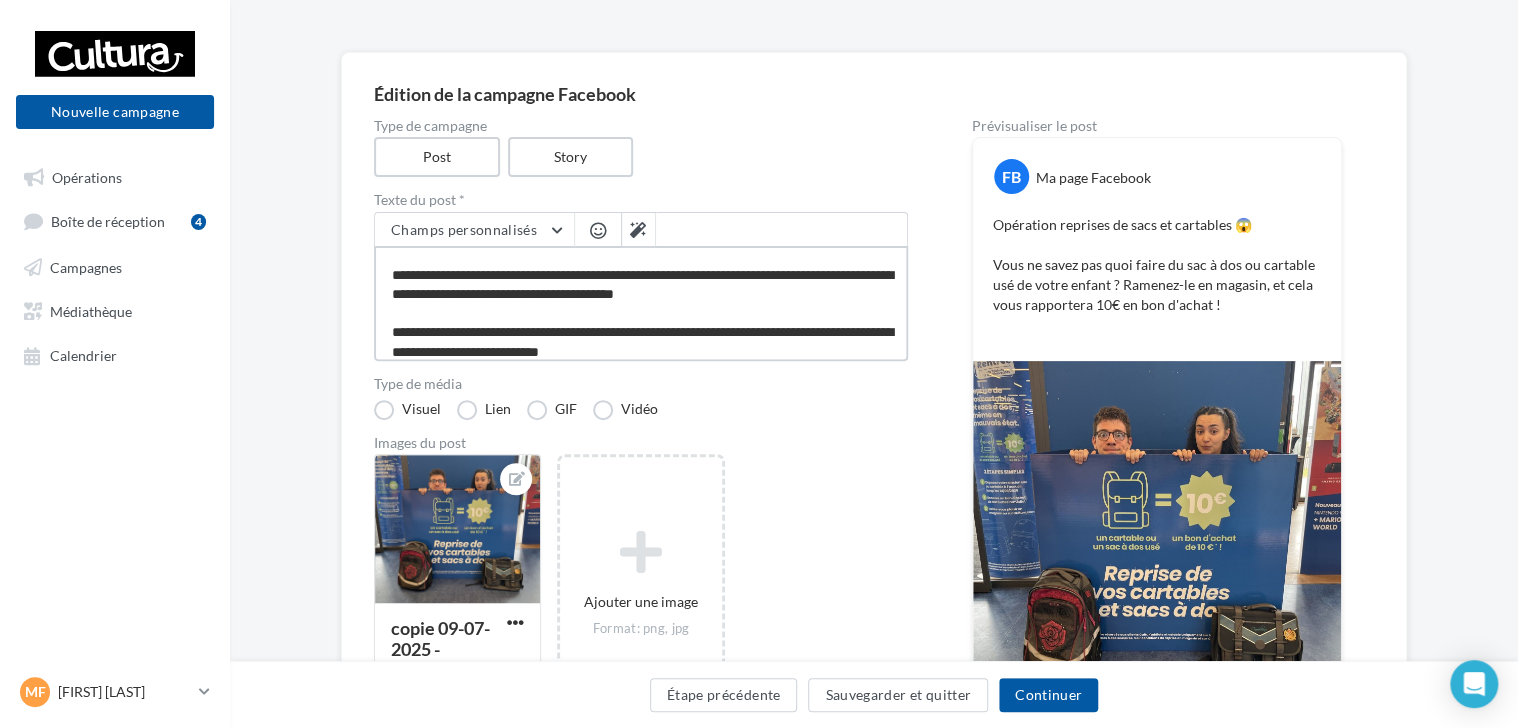 click on "**********" at bounding box center [641, 303] 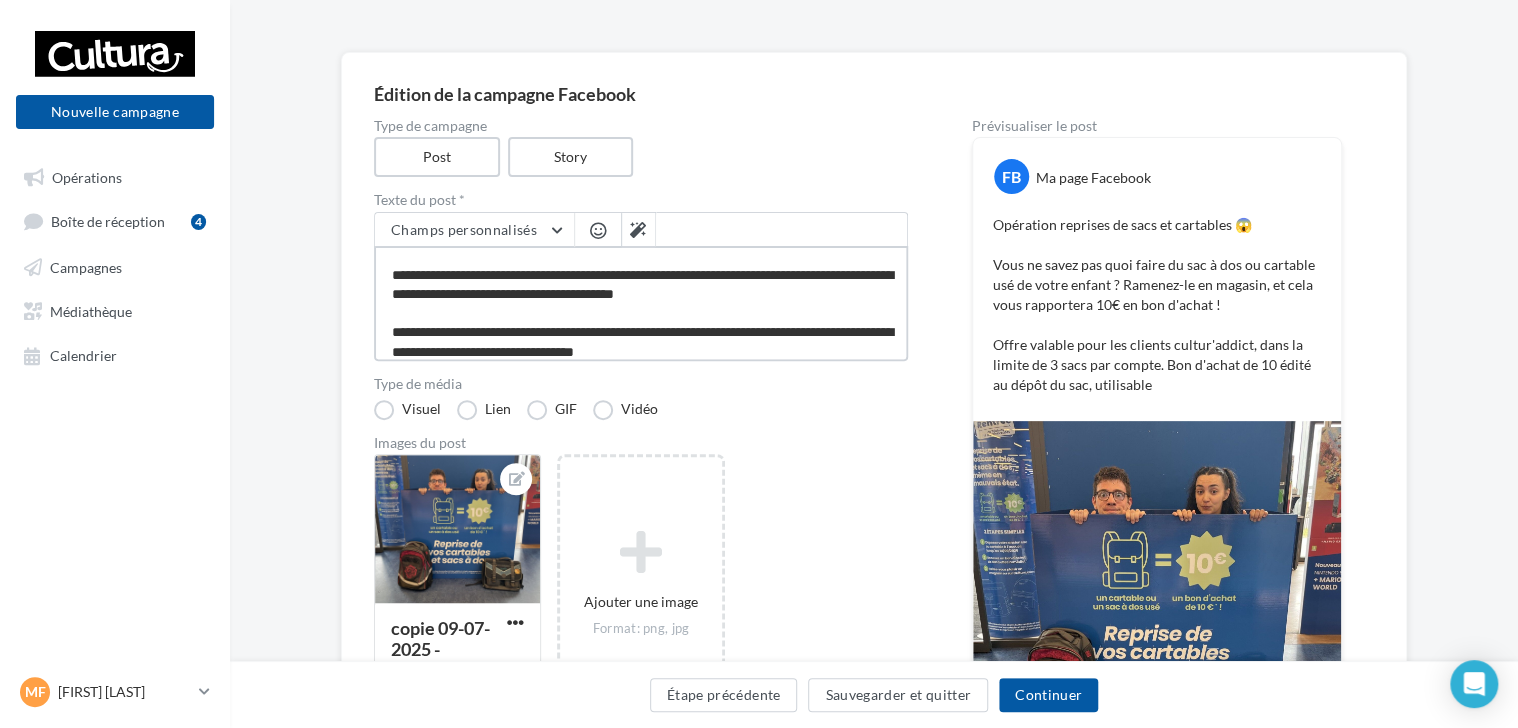 click on "**********" at bounding box center (641, 303) 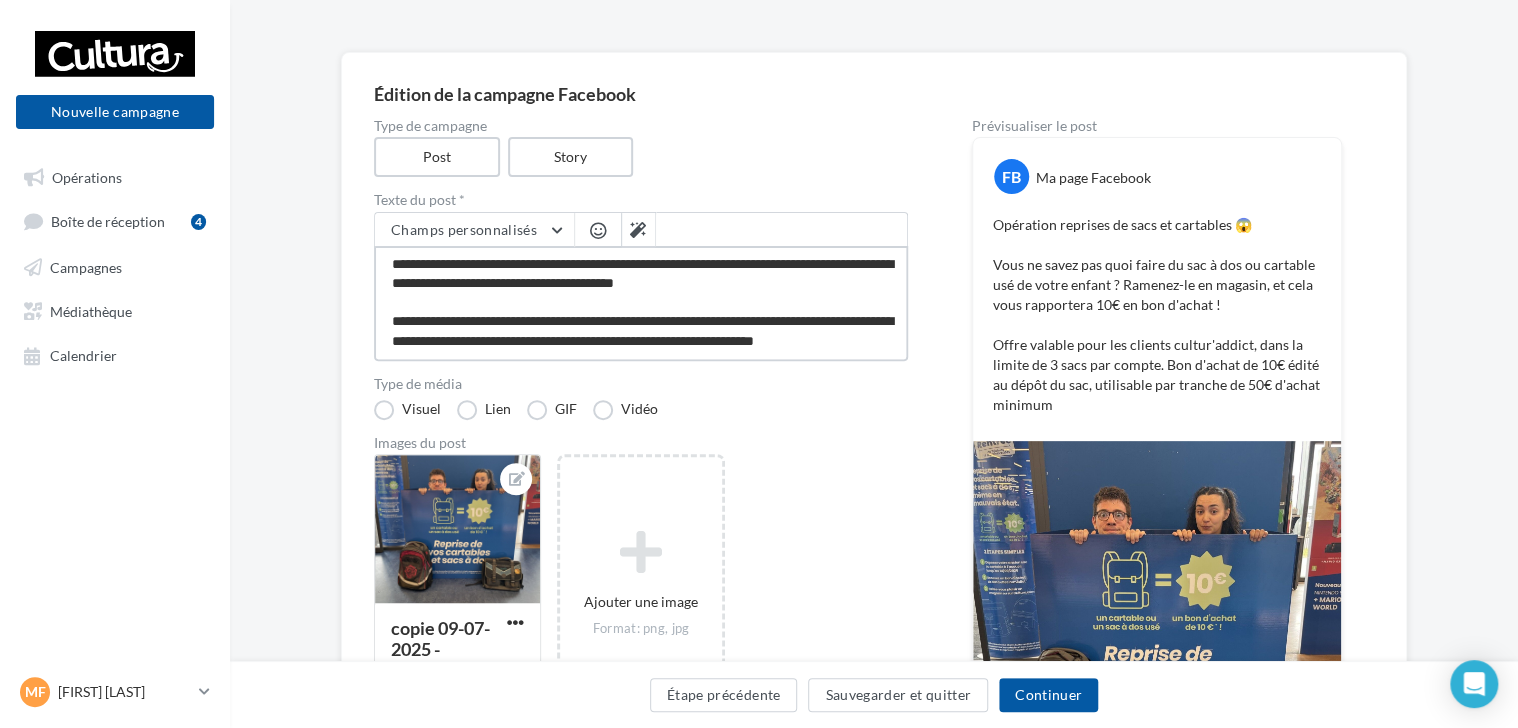 scroll, scrollTop: 68, scrollLeft: 0, axis: vertical 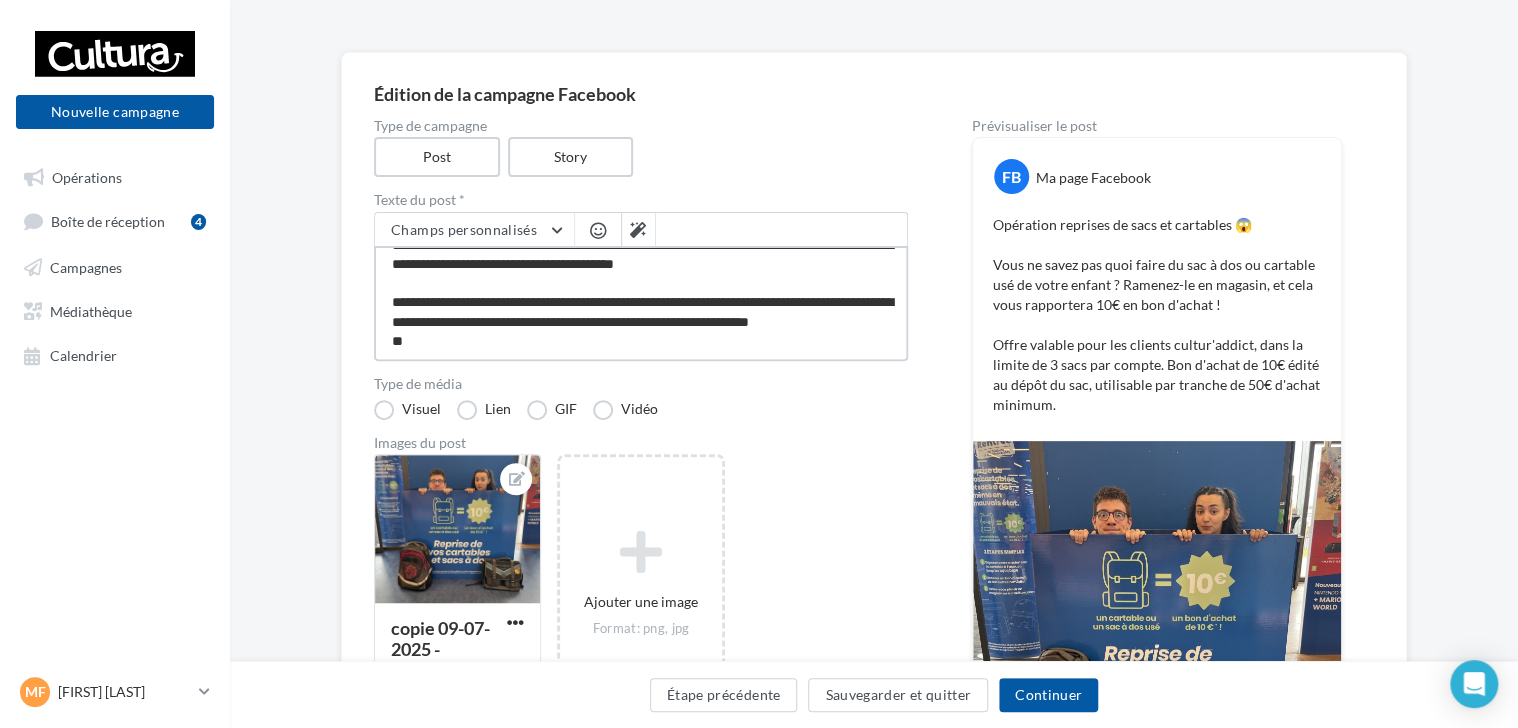click on "**********" at bounding box center [641, 303] 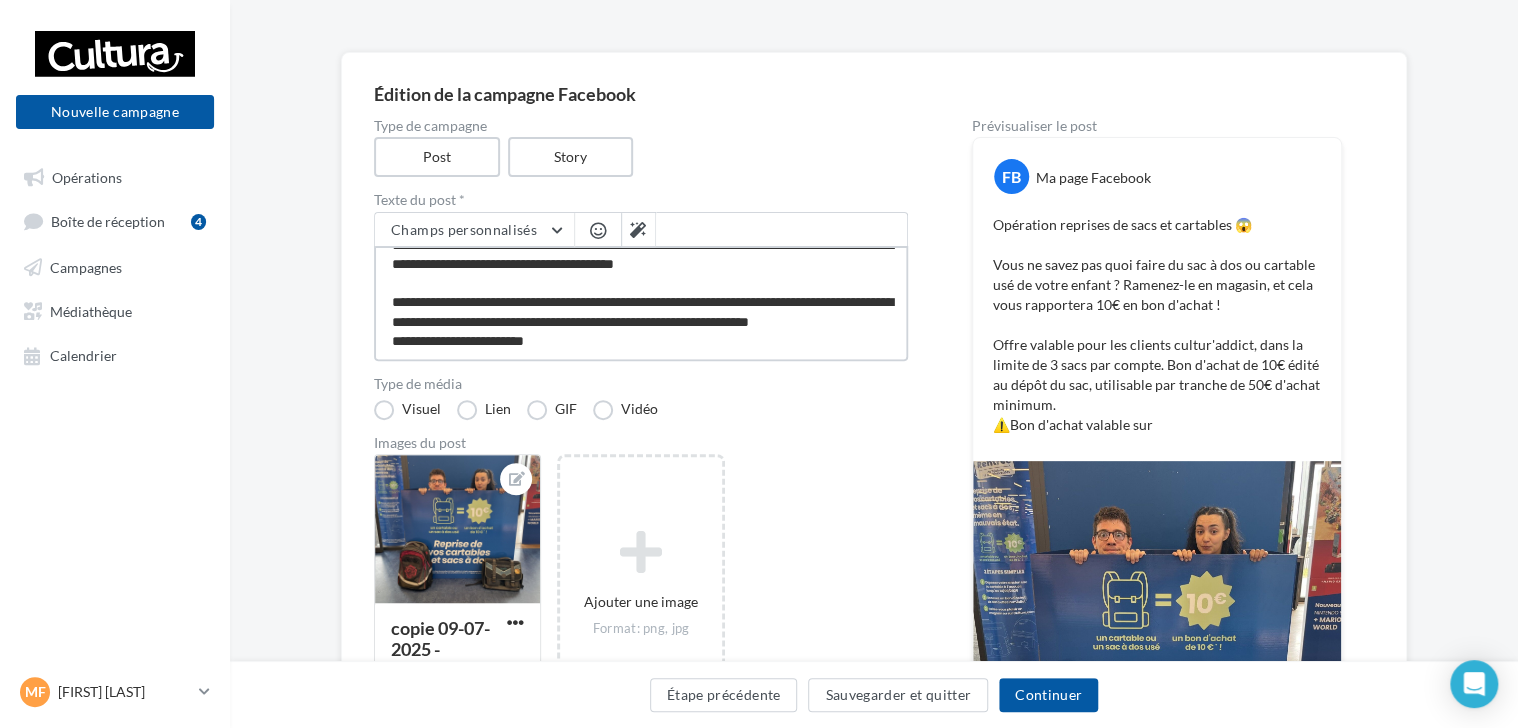 scroll, scrollTop: 68, scrollLeft: 0, axis: vertical 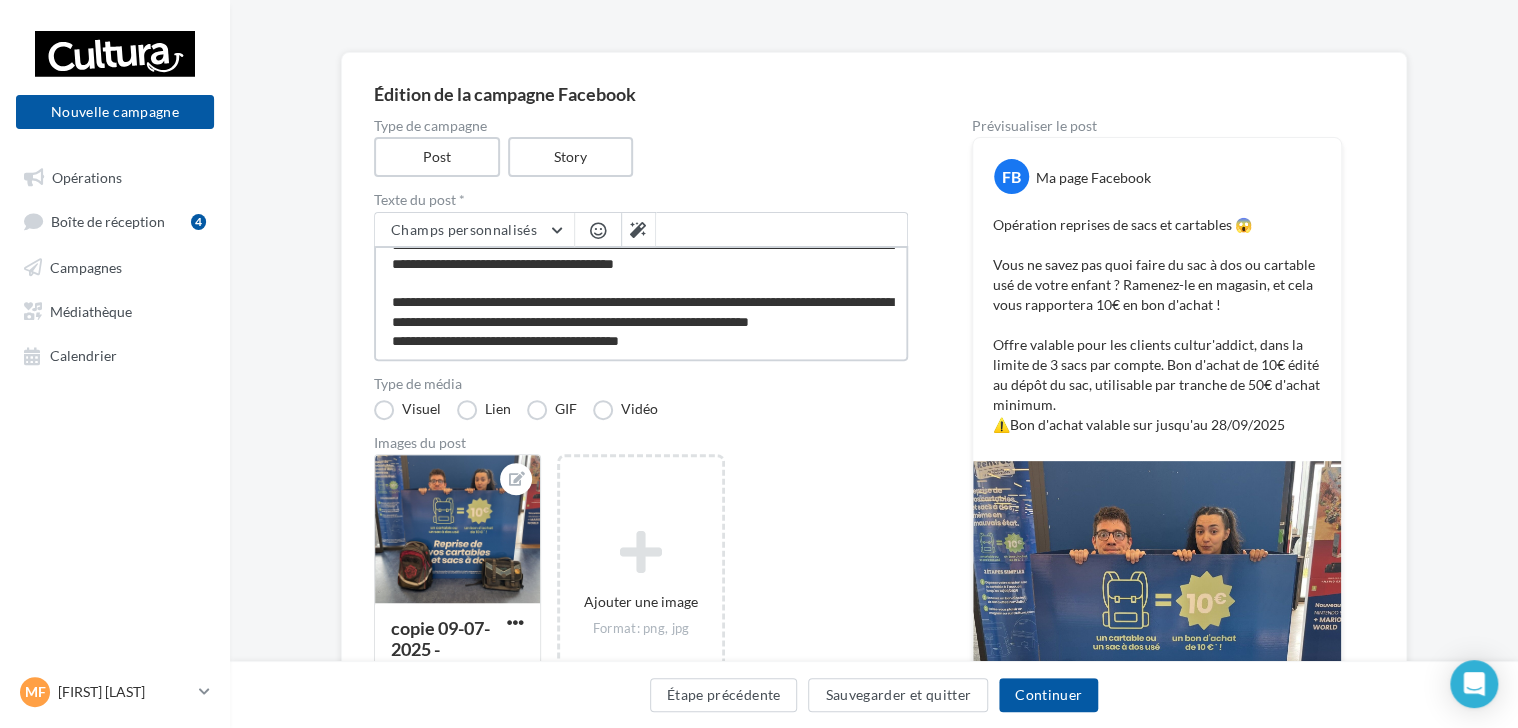 click on "**********" at bounding box center [641, 303] 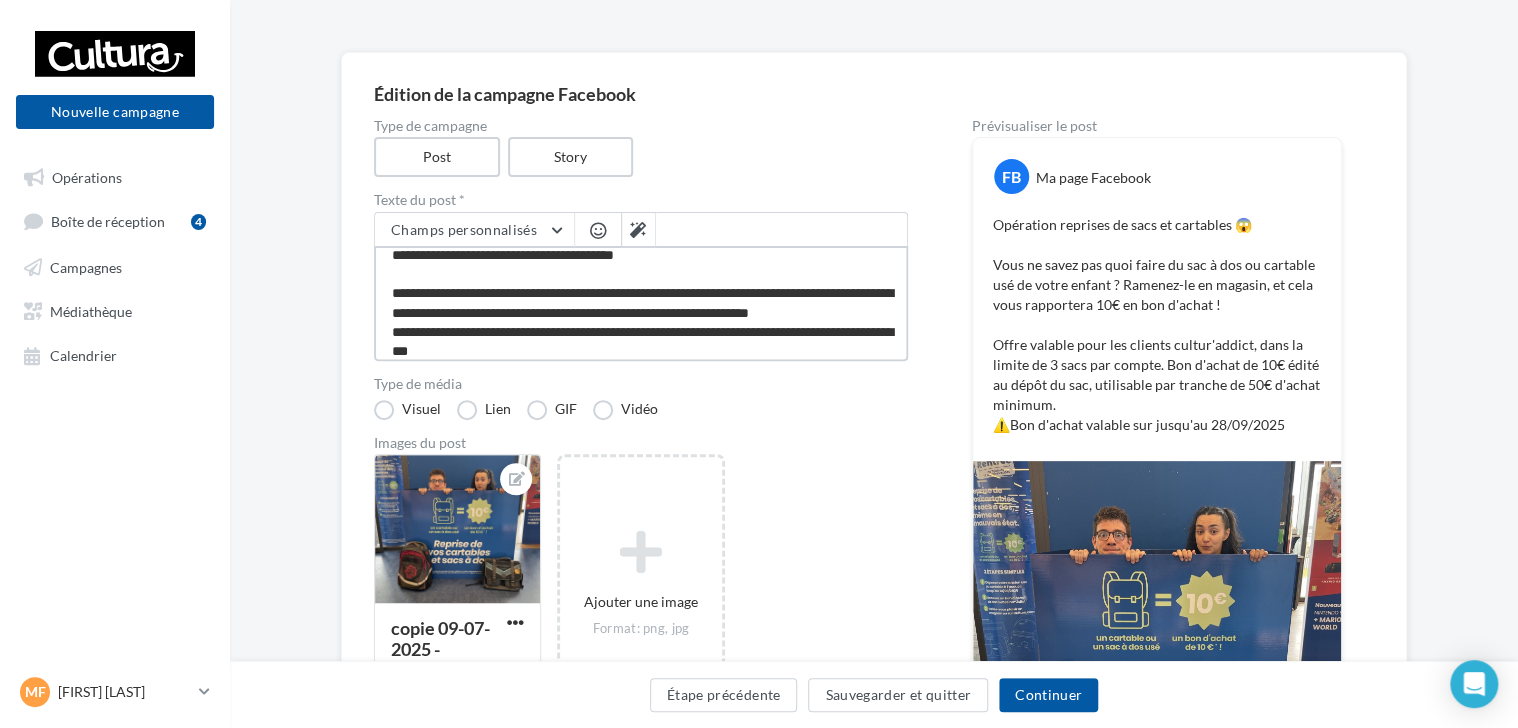scroll, scrollTop: 87, scrollLeft: 0, axis: vertical 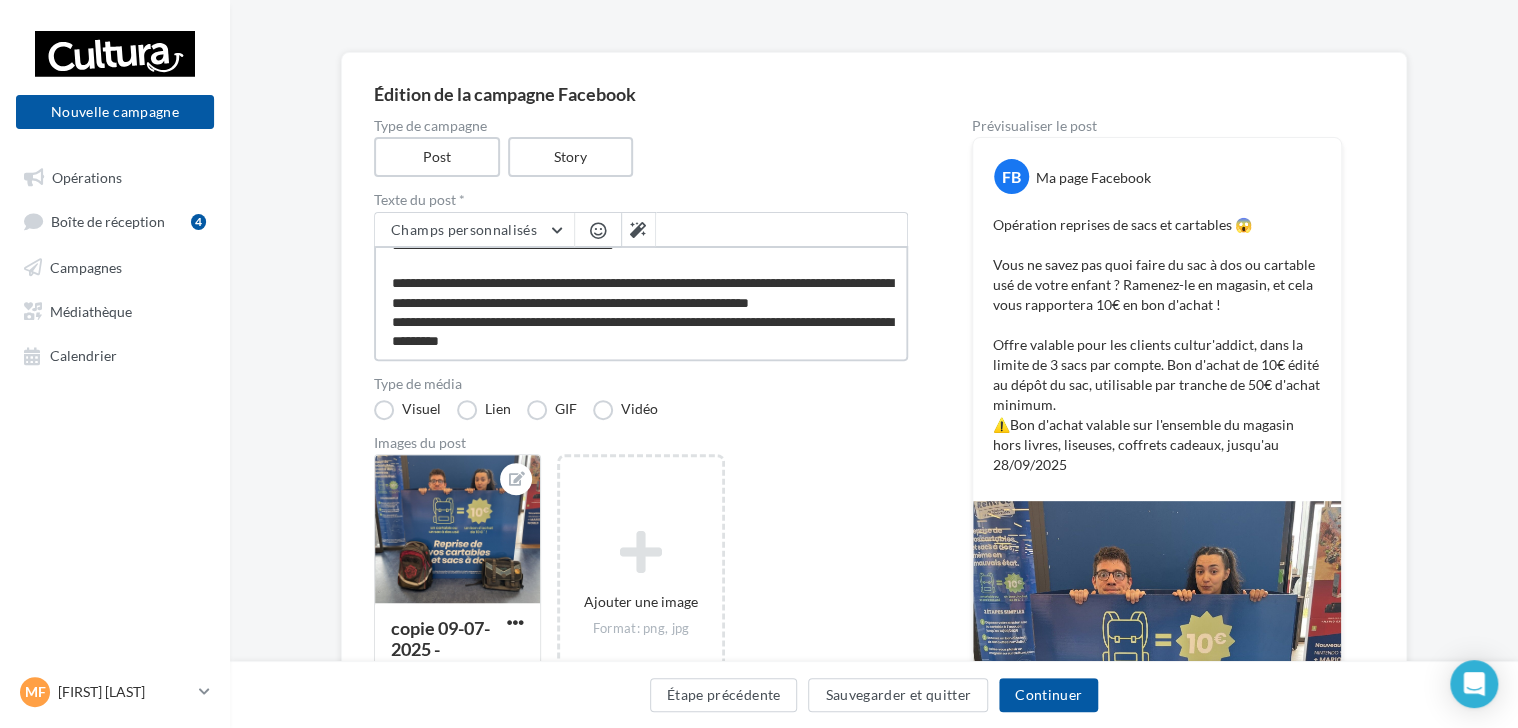click on "**********" at bounding box center (641, 303) 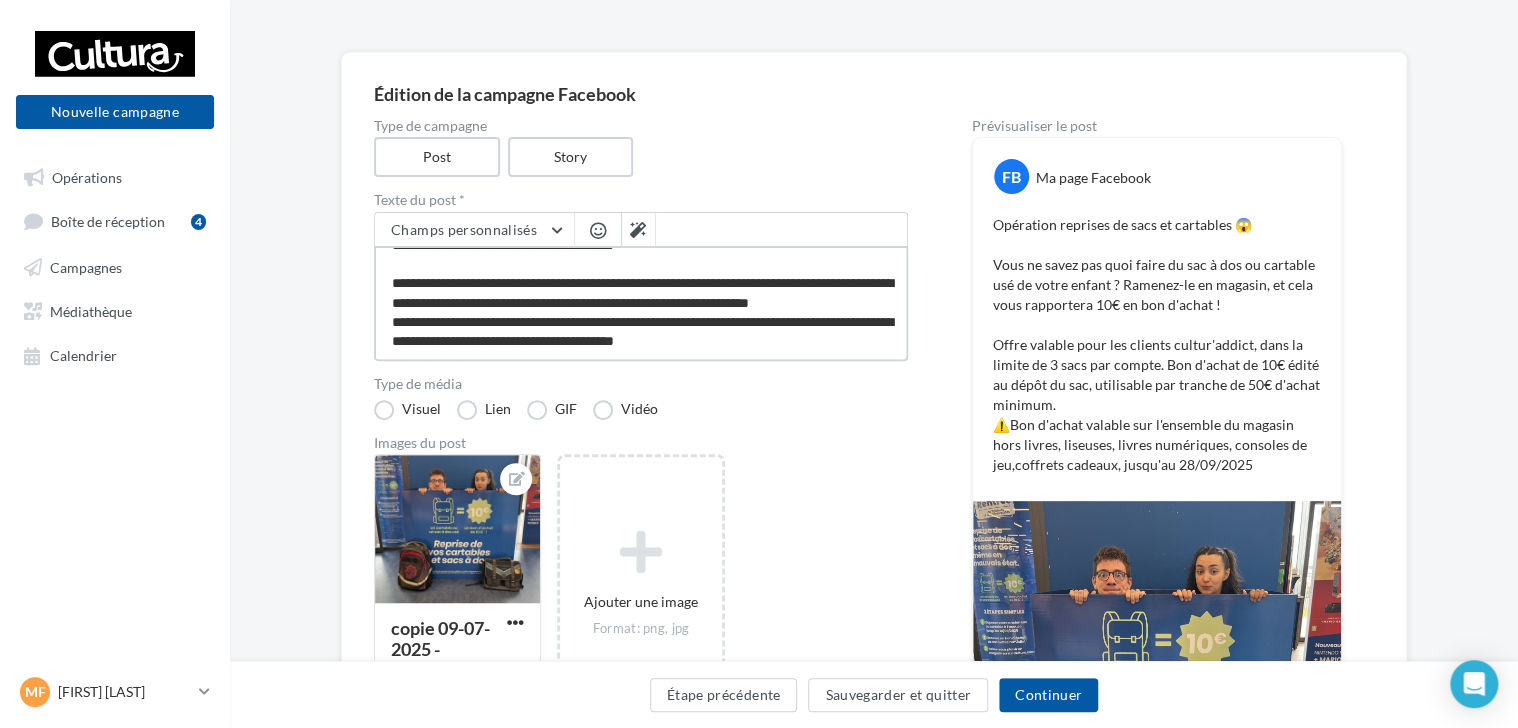 scroll, scrollTop: 87, scrollLeft: 0, axis: vertical 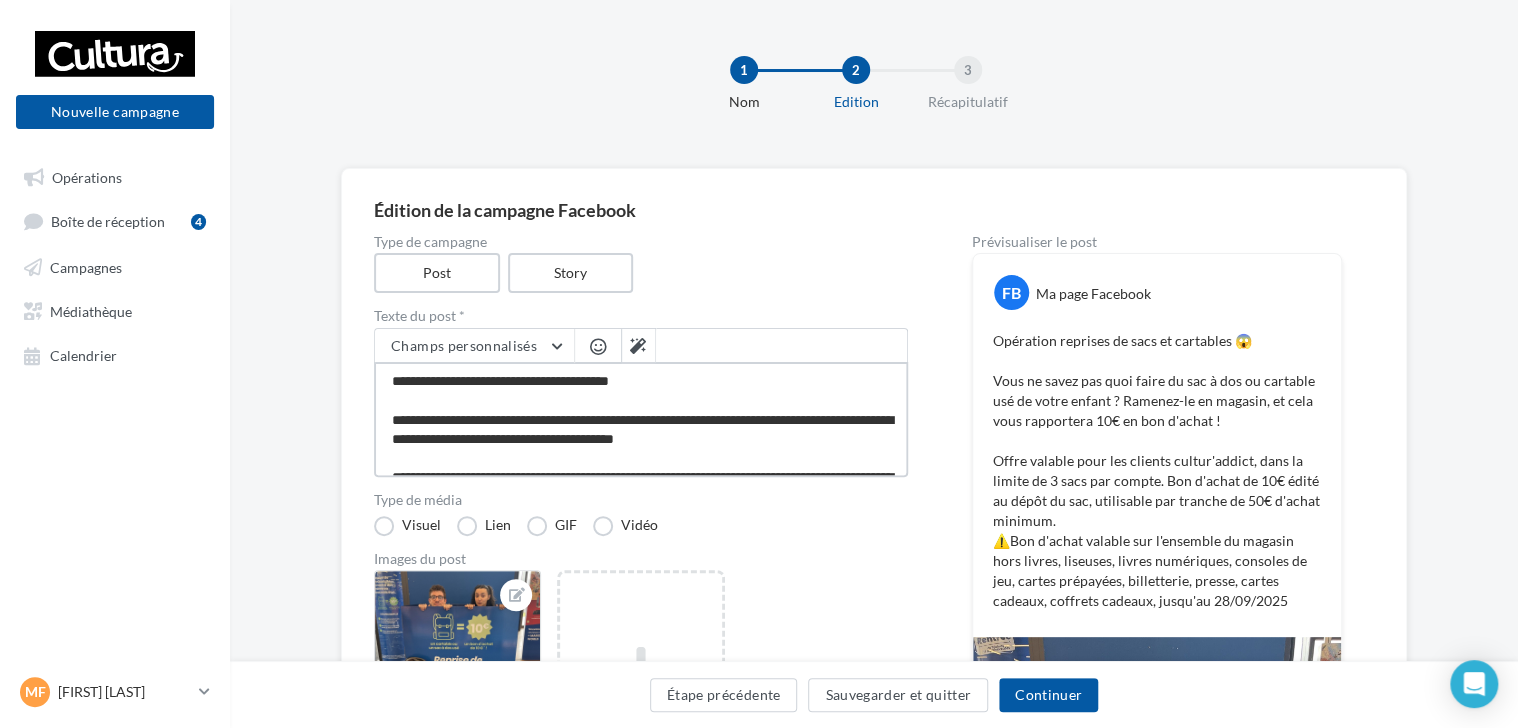 click on "**********" at bounding box center (641, 419) 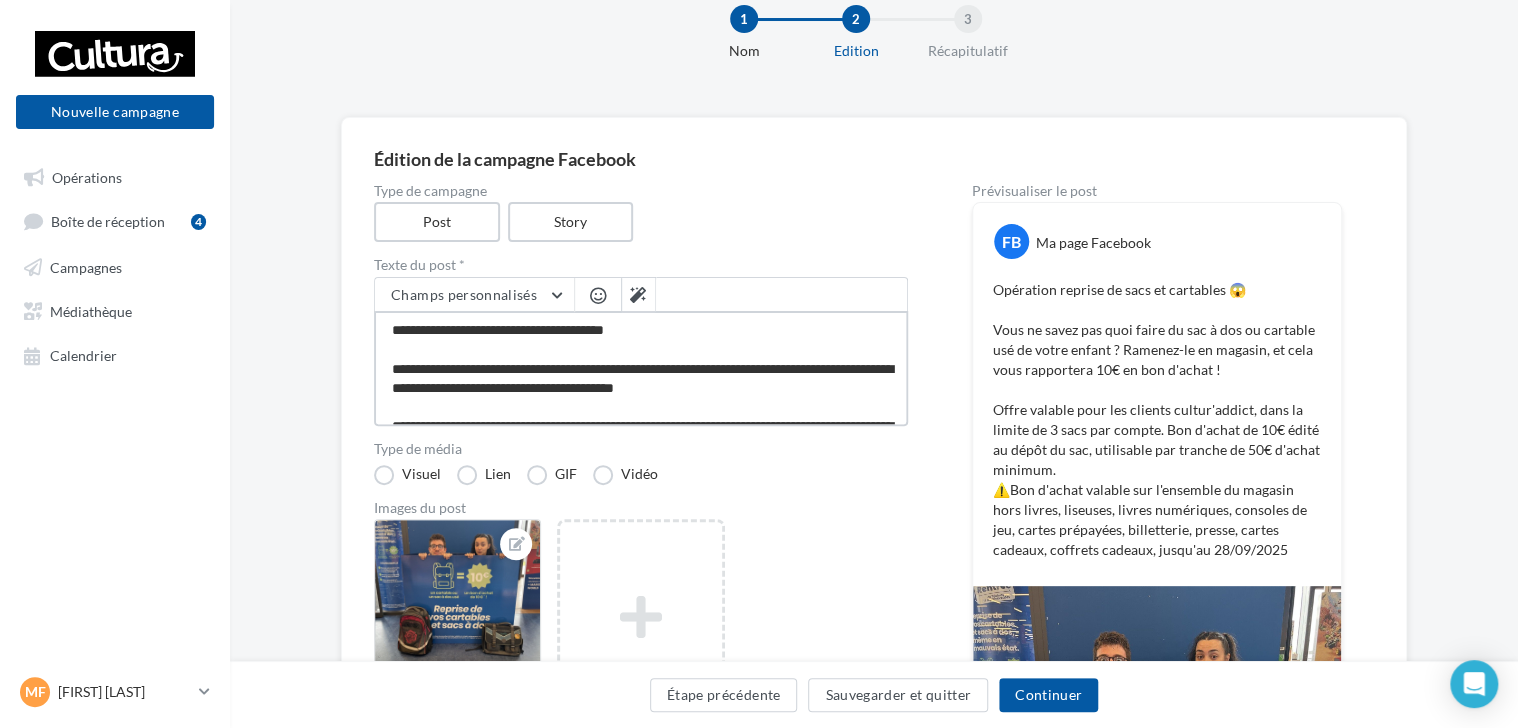 scroll, scrollTop: 48, scrollLeft: 0, axis: vertical 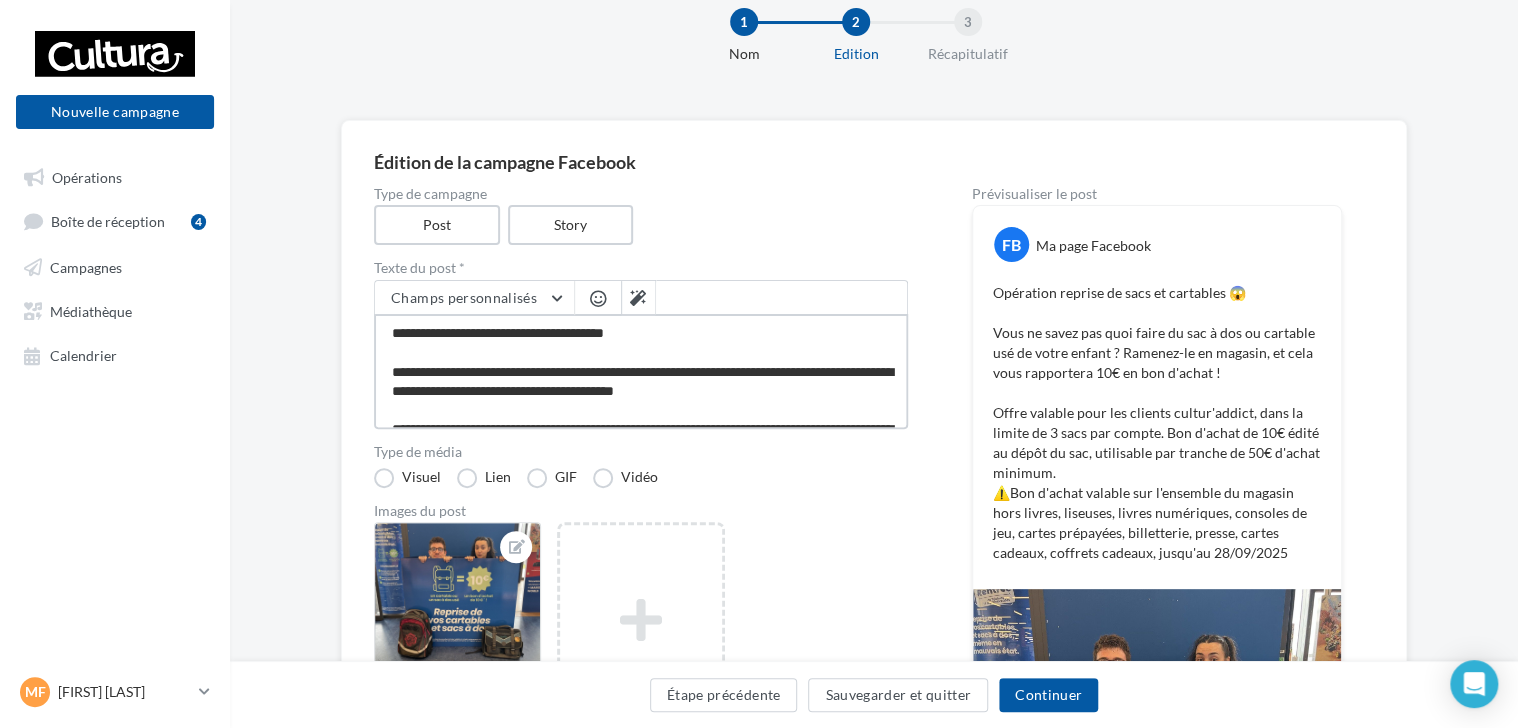 drag, startPoint x: 682, startPoint y: 366, endPoint x: 818, endPoint y: 385, distance: 137.32079 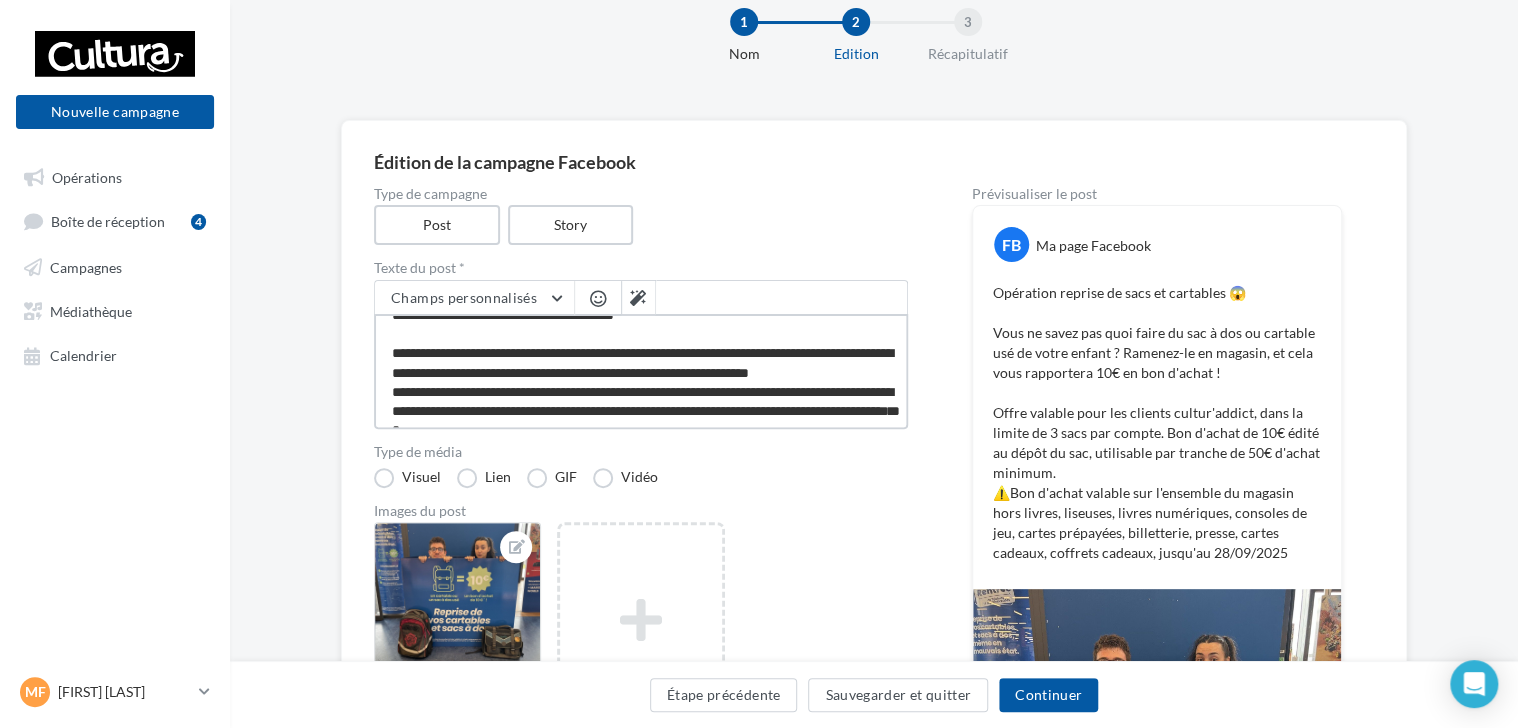scroll, scrollTop: 78, scrollLeft: 0, axis: vertical 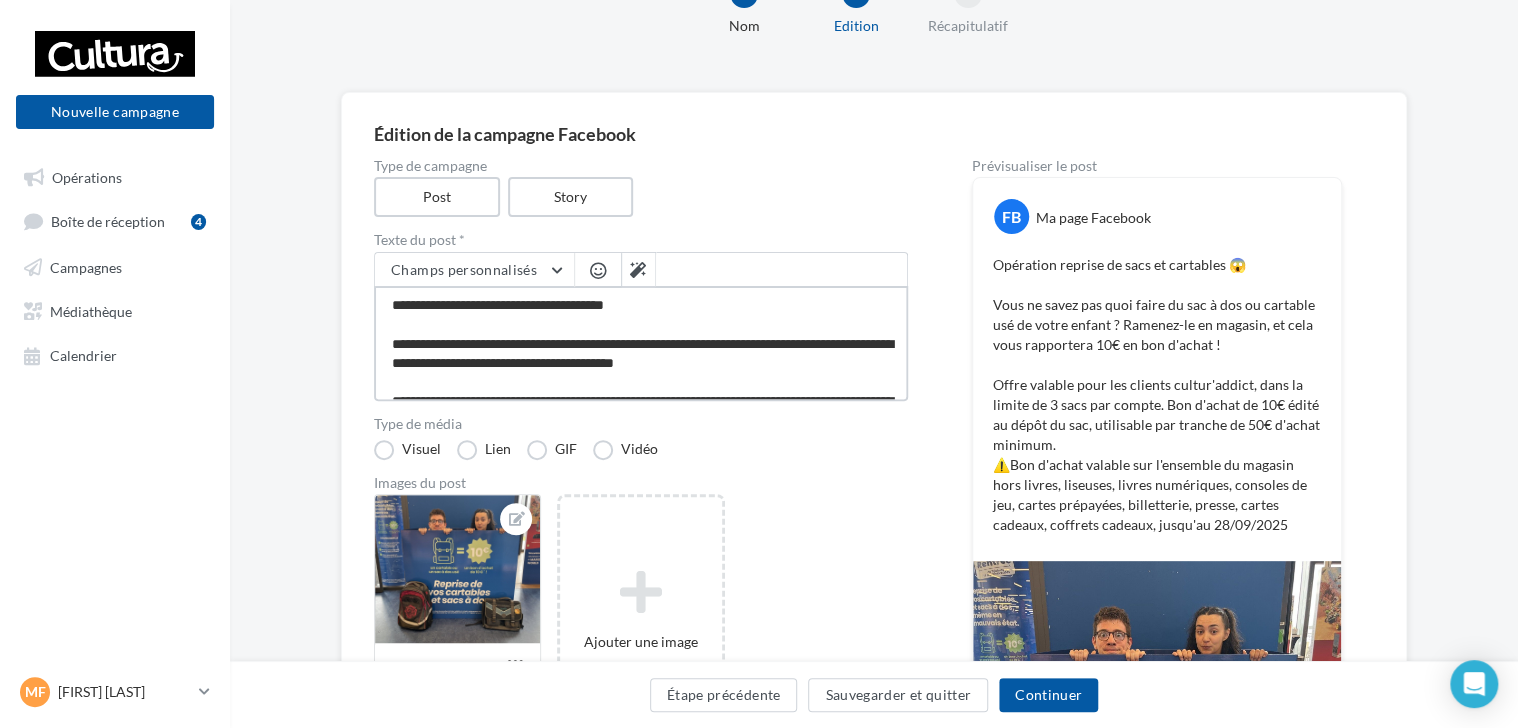 click on "**********" at bounding box center (641, 343) 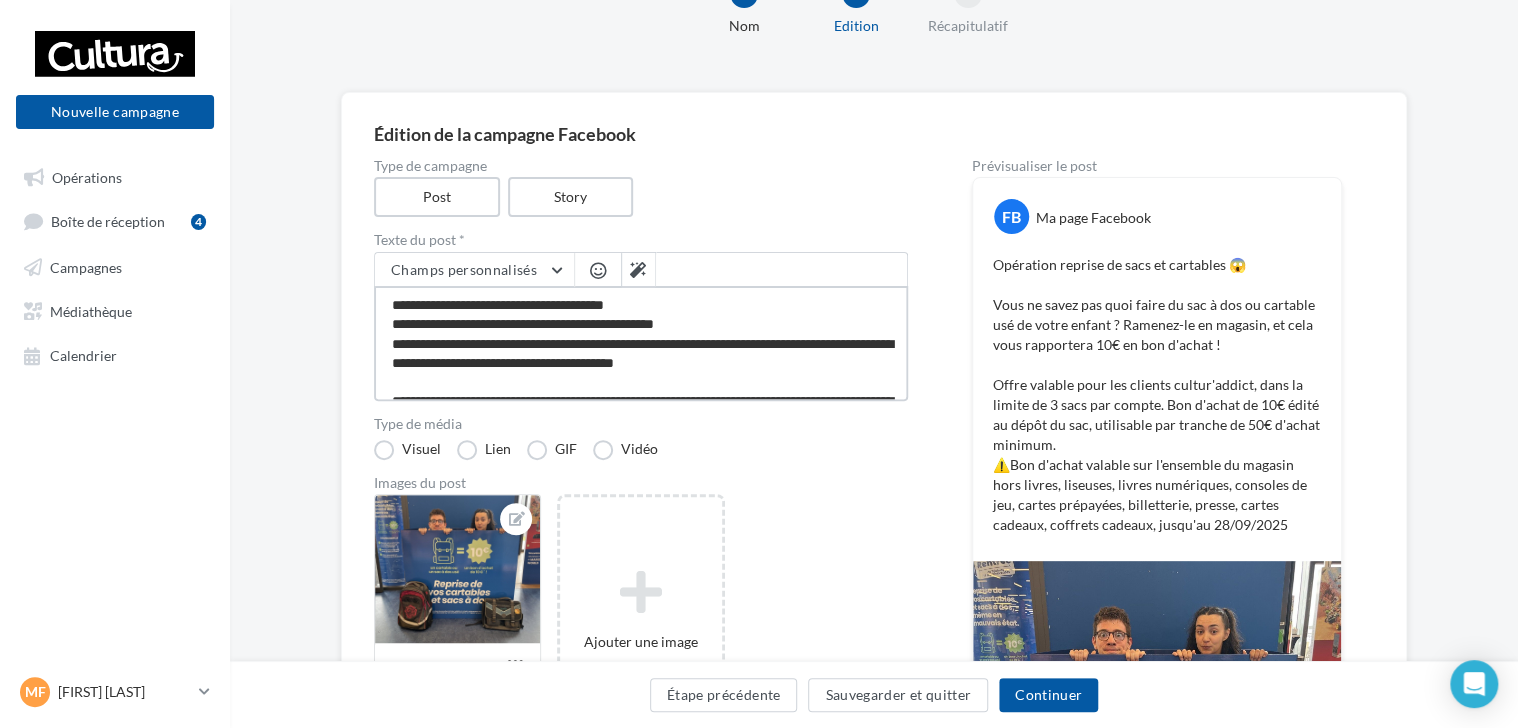 click on "**********" at bounding box center [641, 343] 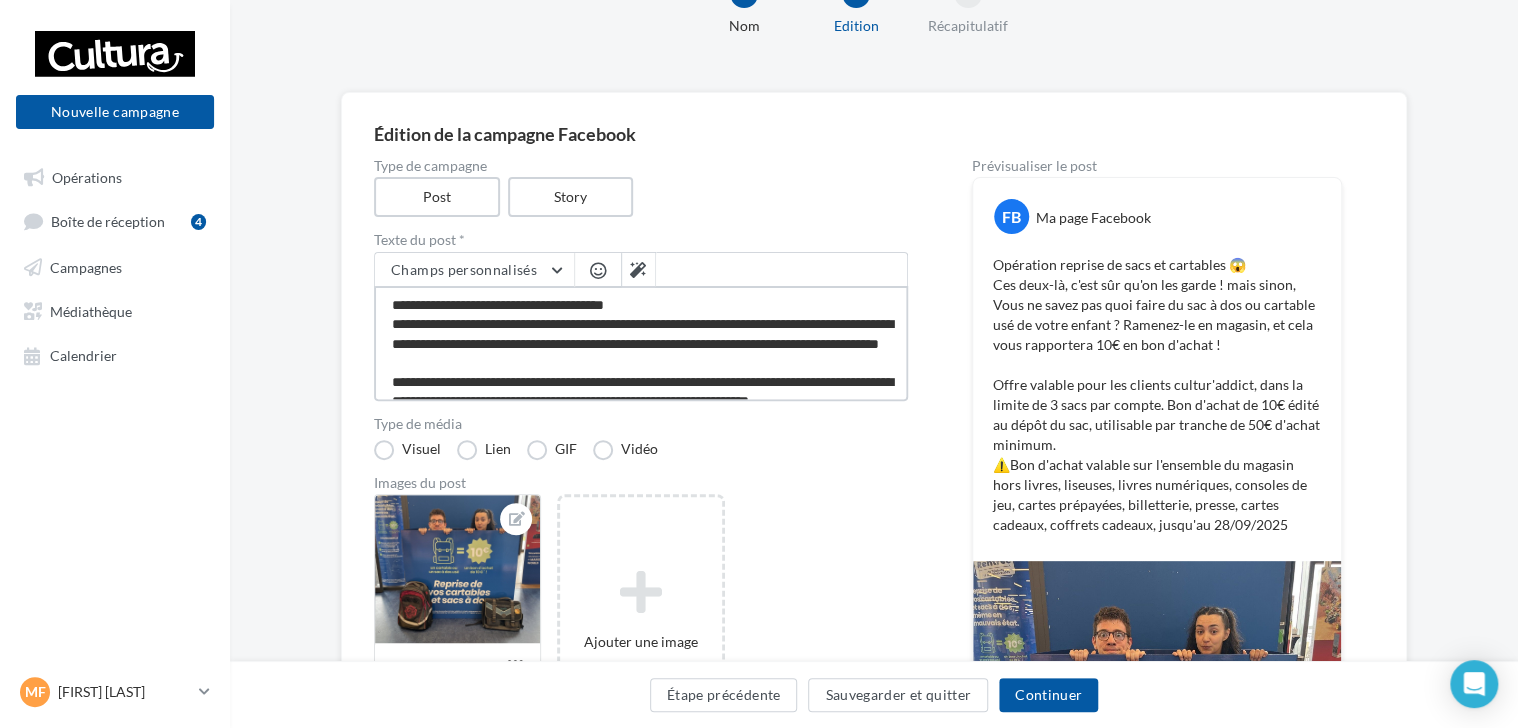 click on "**********" at bounding box center (641, 343) 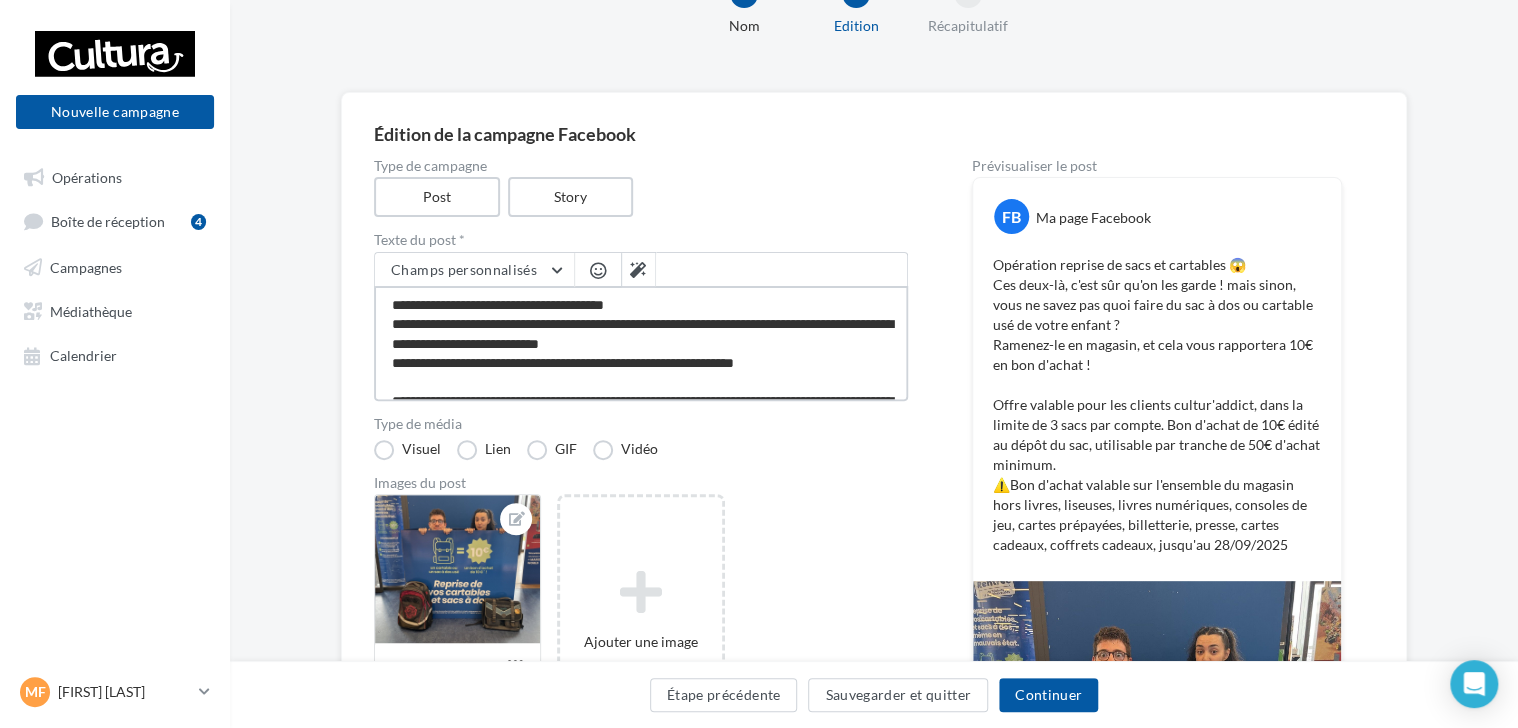 click on "**********" at bounding box center (641, 343) 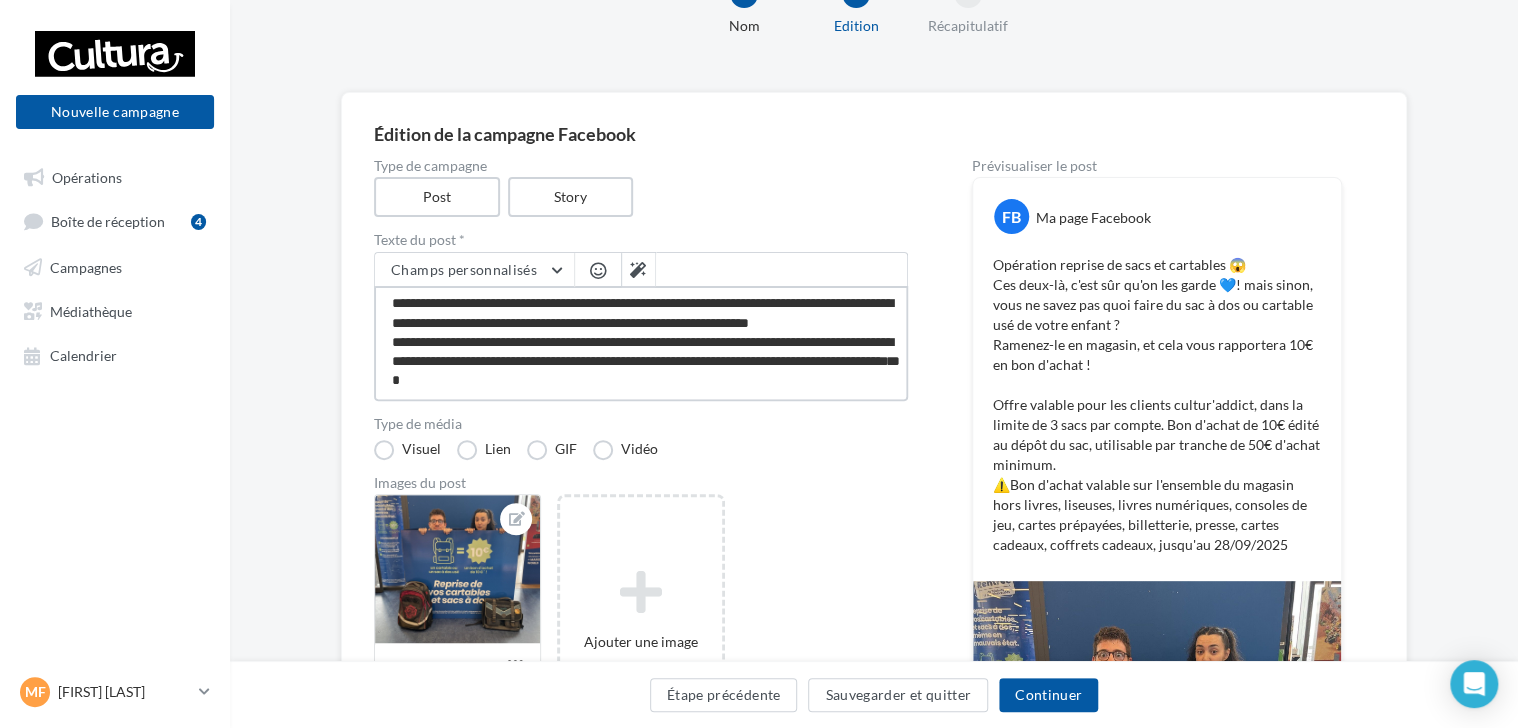 scroll, scrollTop: 115, scrollLeft: 0, axis: vertical 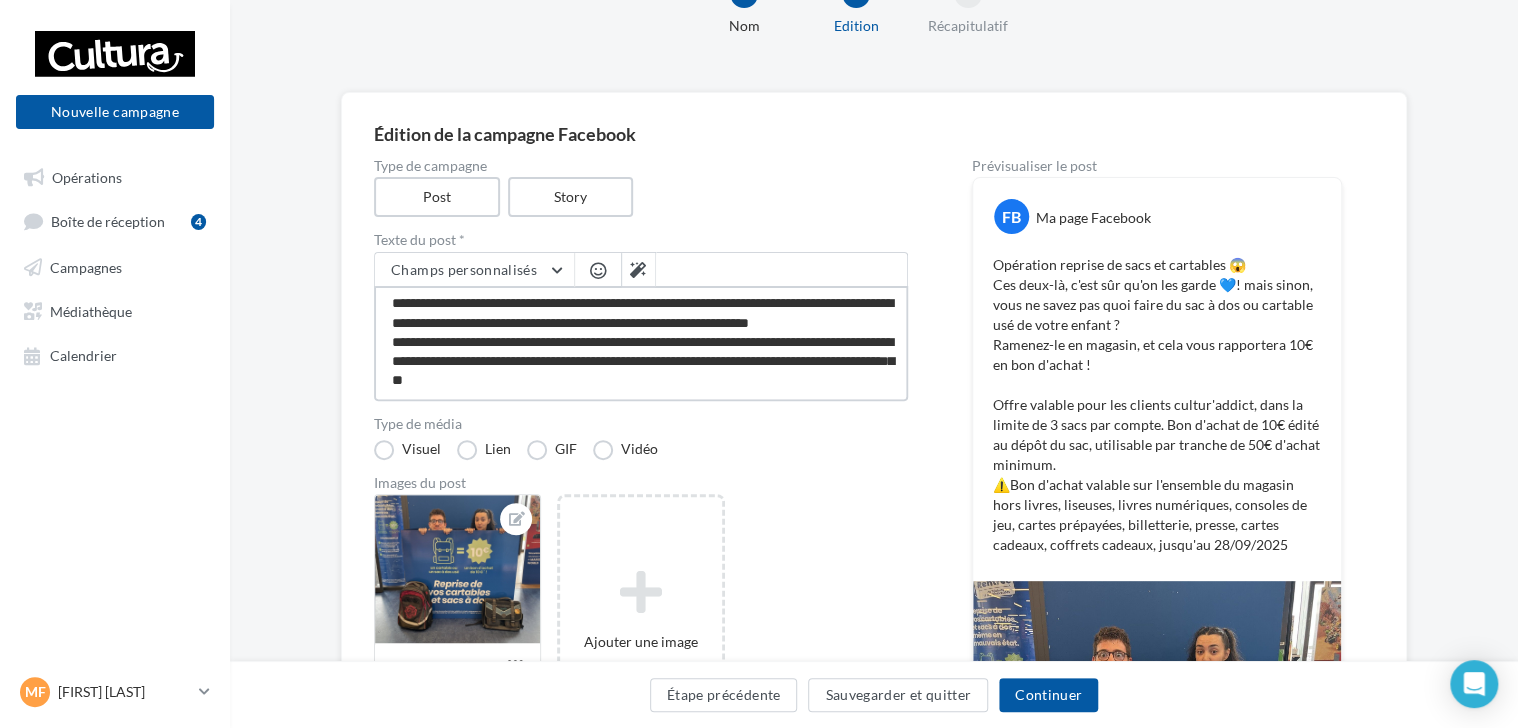 type on "**********" 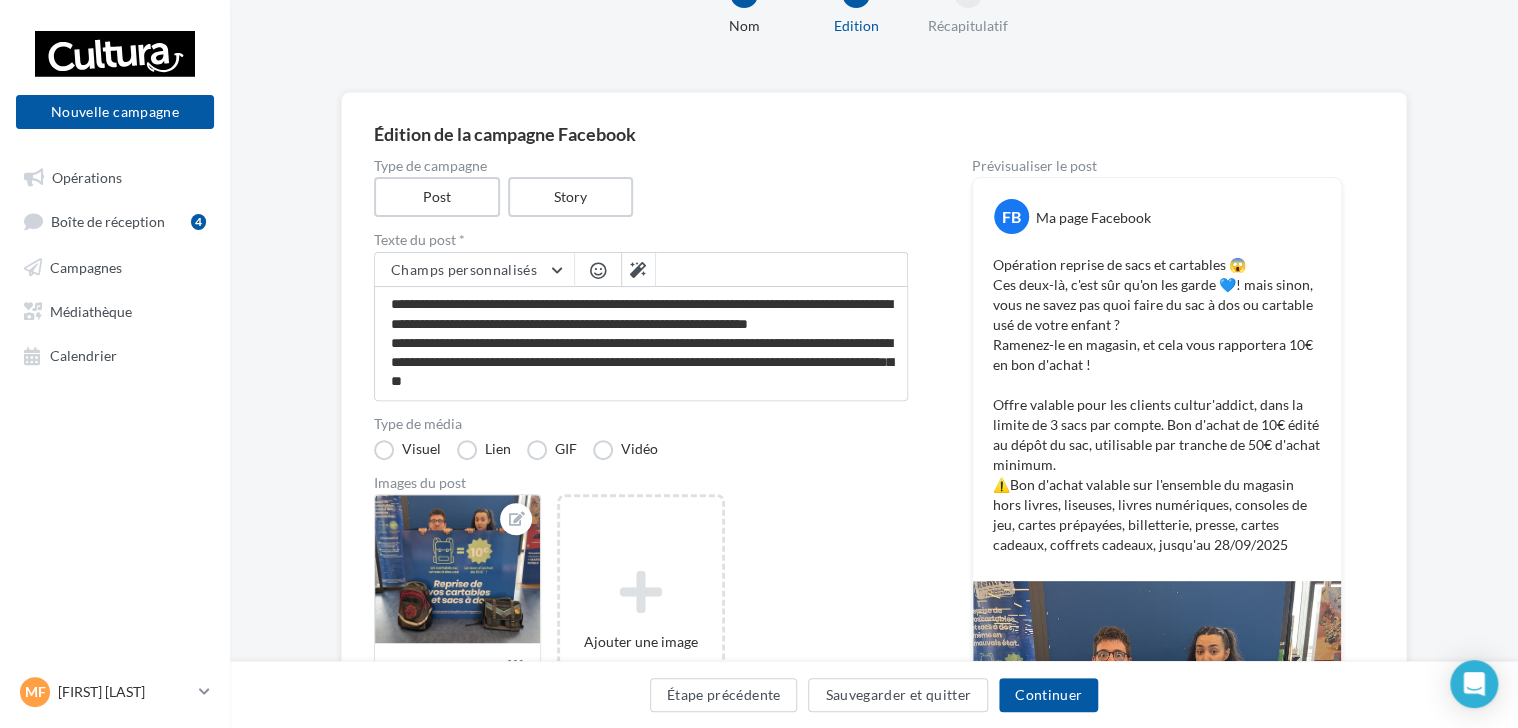 click on "Type de média
Visuel   Lien   GIF   Vidéo" at bounding box center (641, 438) 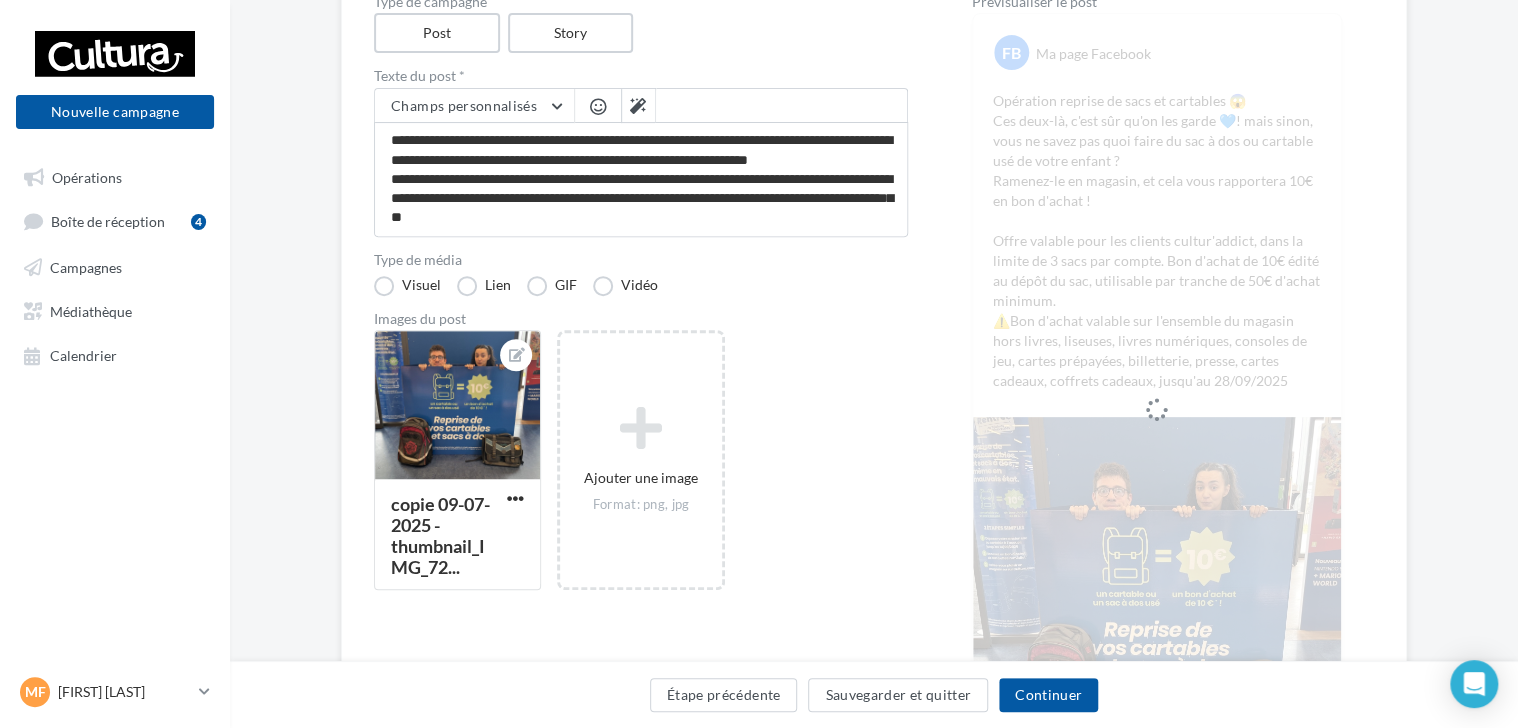 scroll, scrollTop: 336, scrollLeft: 0, axis: vertical 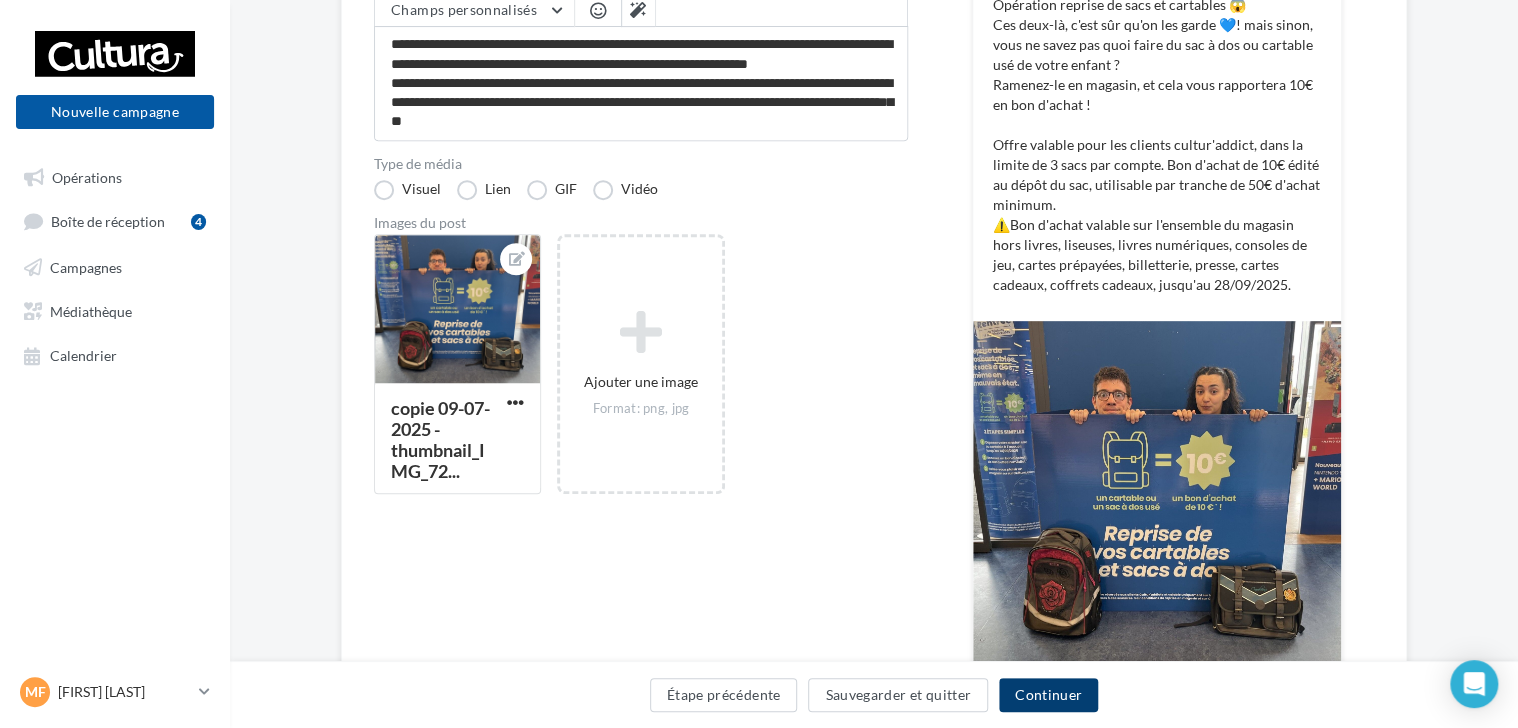 click on "Continuer" at bounding box center [1048, 695] 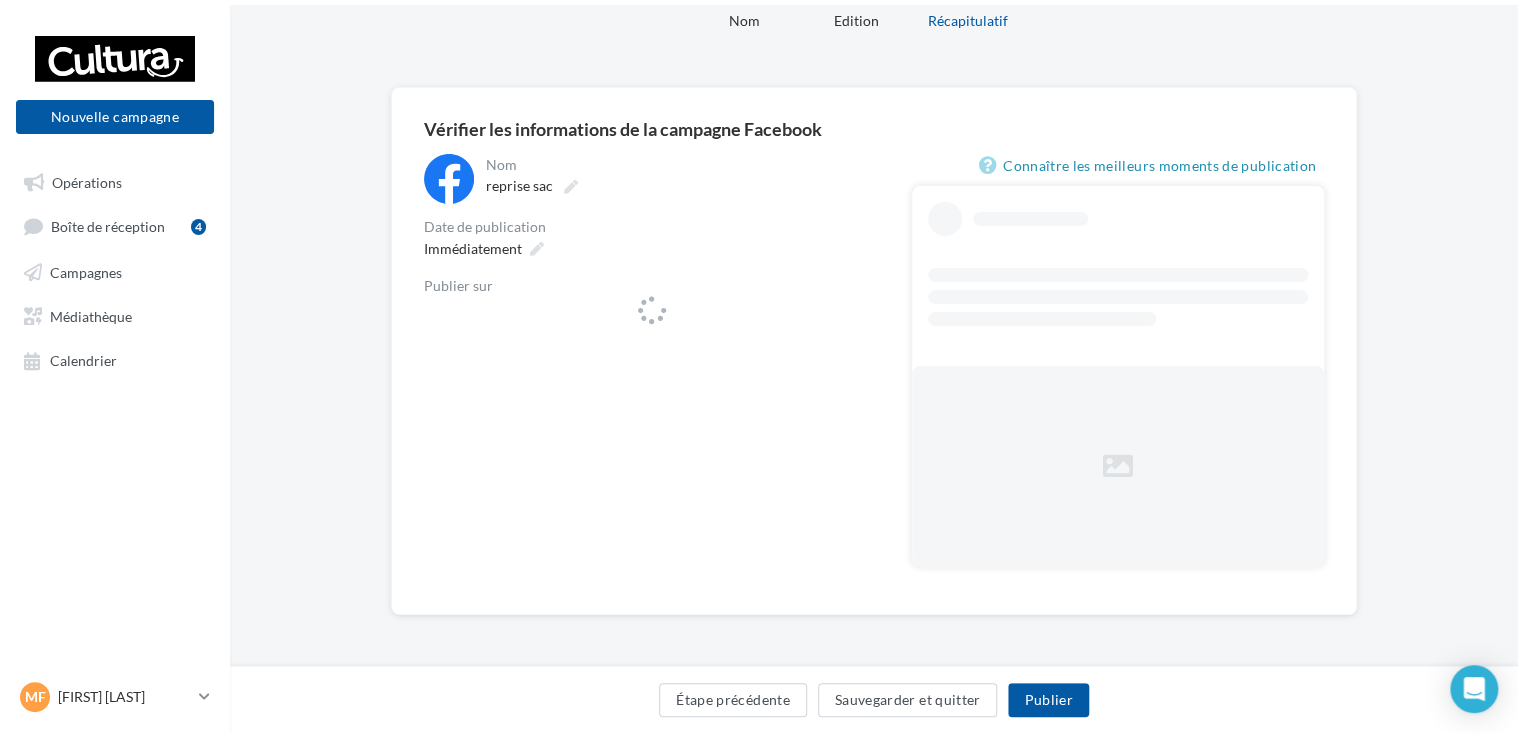 scroll, scrollTop: 0, scrollLeft: 0, axis: both 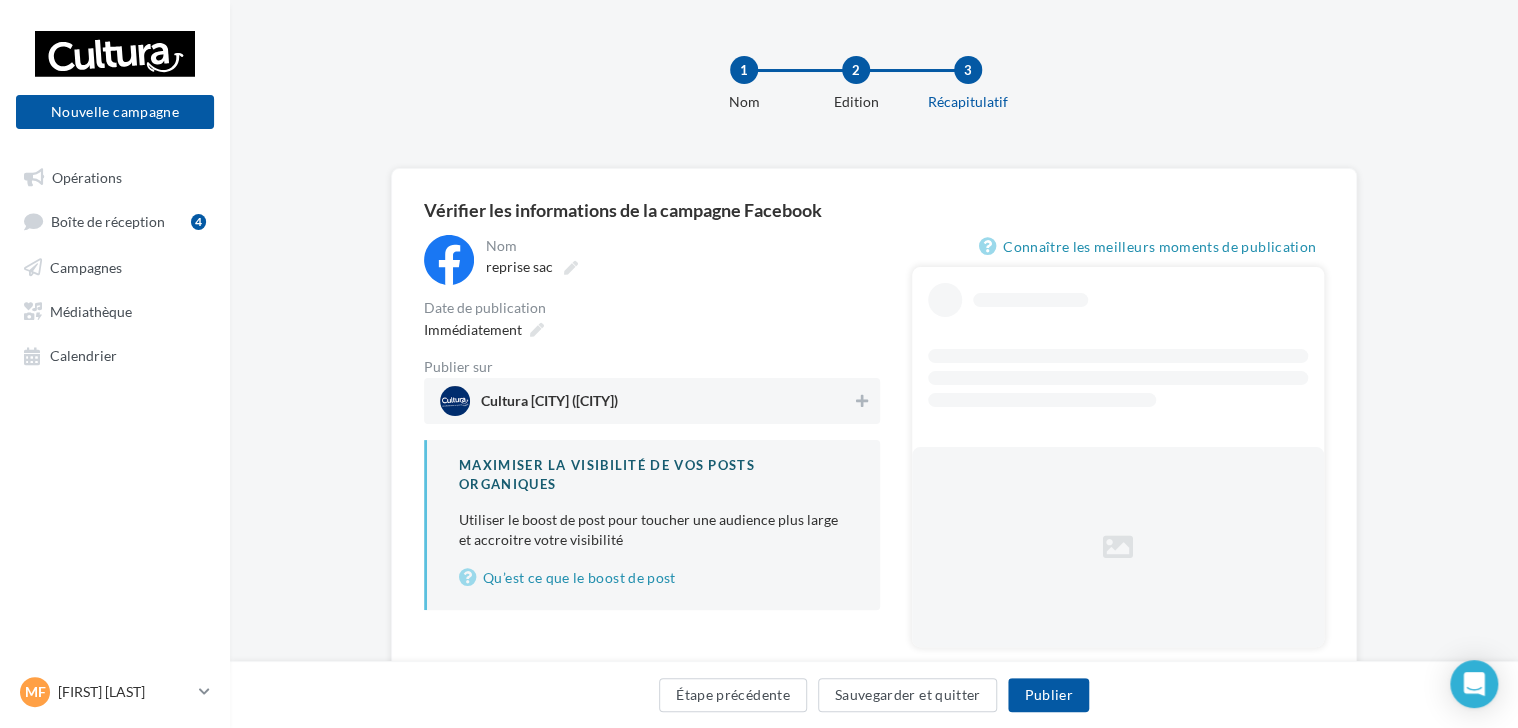 click on "Cultura [CITY] ([CITY])" at bounding box center (646, 401) 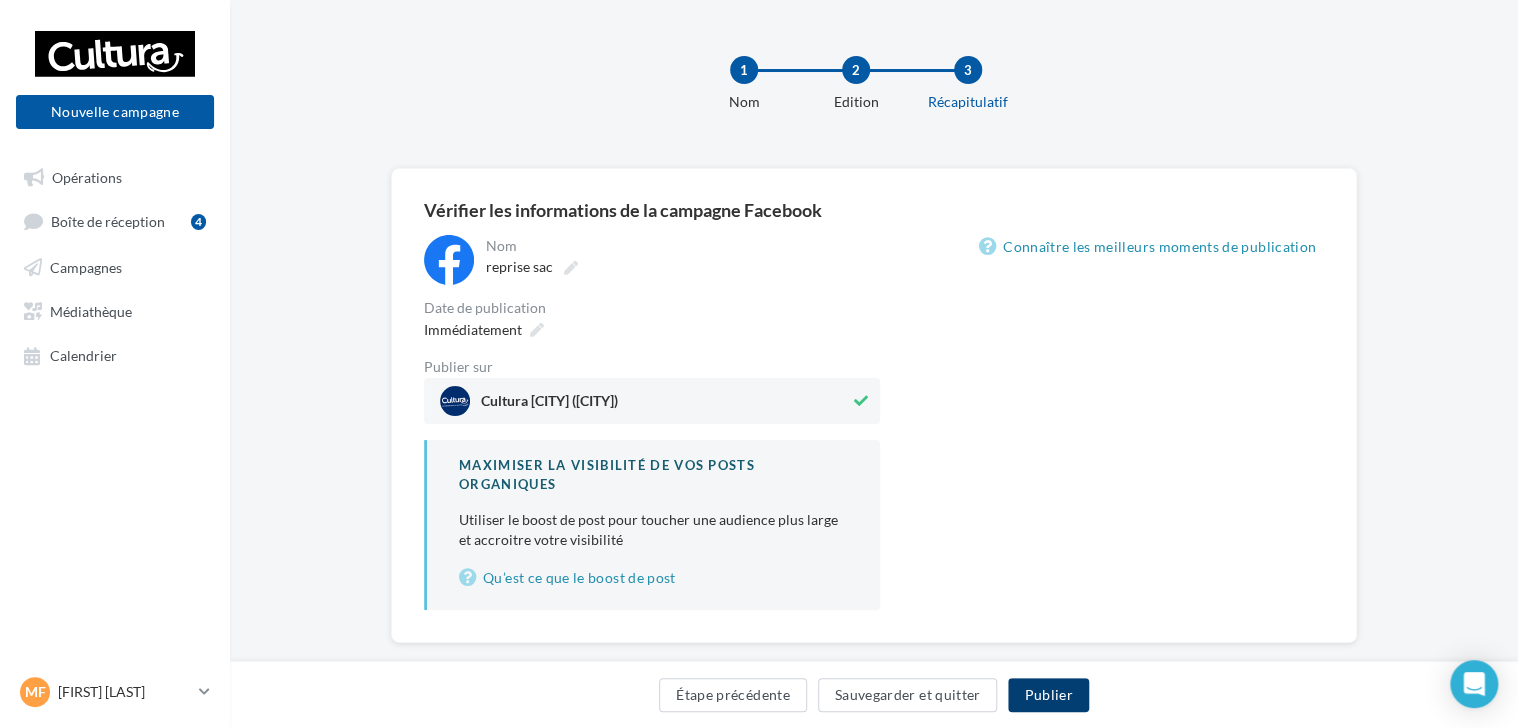click on "Publier" at bounding box center (1048, 695) 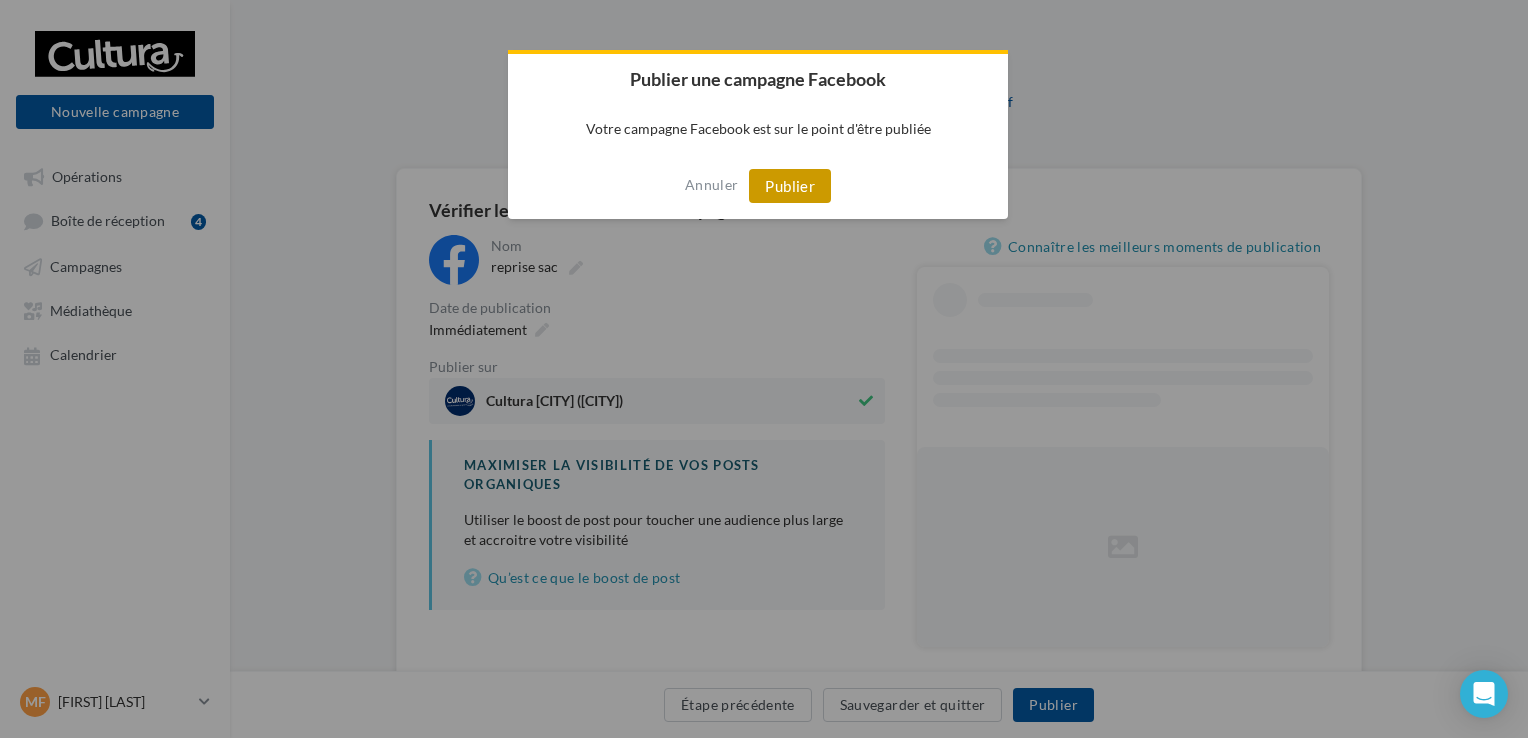 click on "Publier" at bounding box center (790, 186) 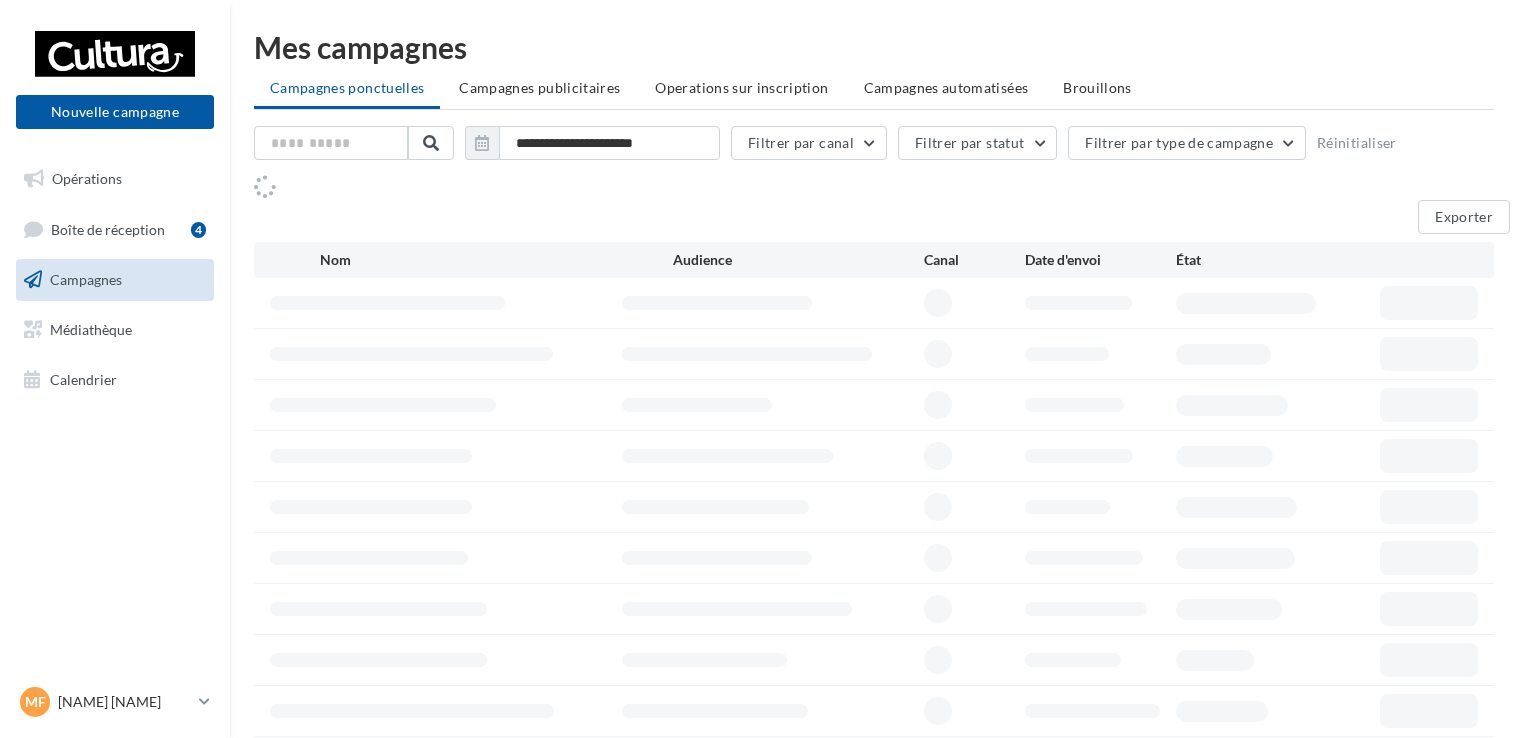 scroll, scrollTop: 0, scrollLeft: 0, axis: both 